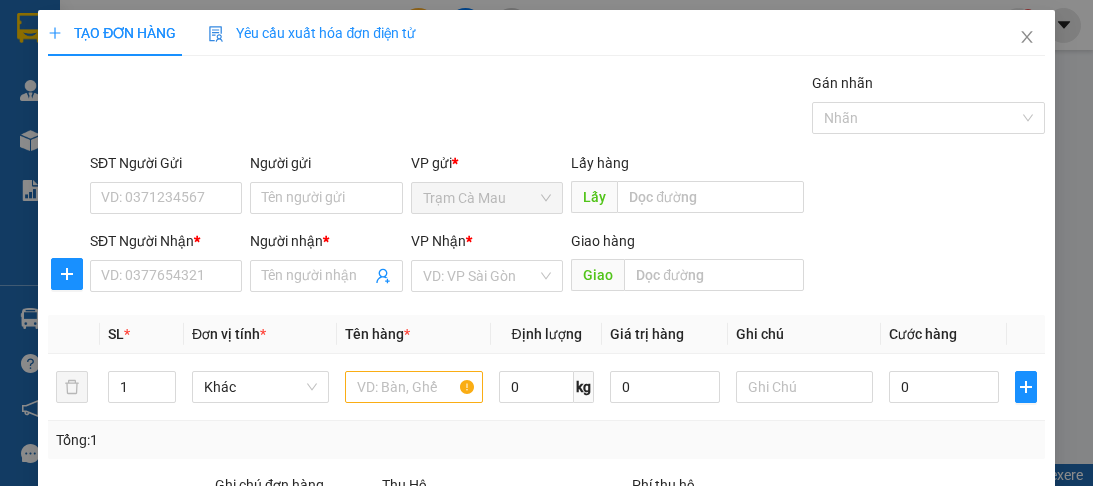 scroll, scrollTop: 0, scrollLeft: 0, axis: both 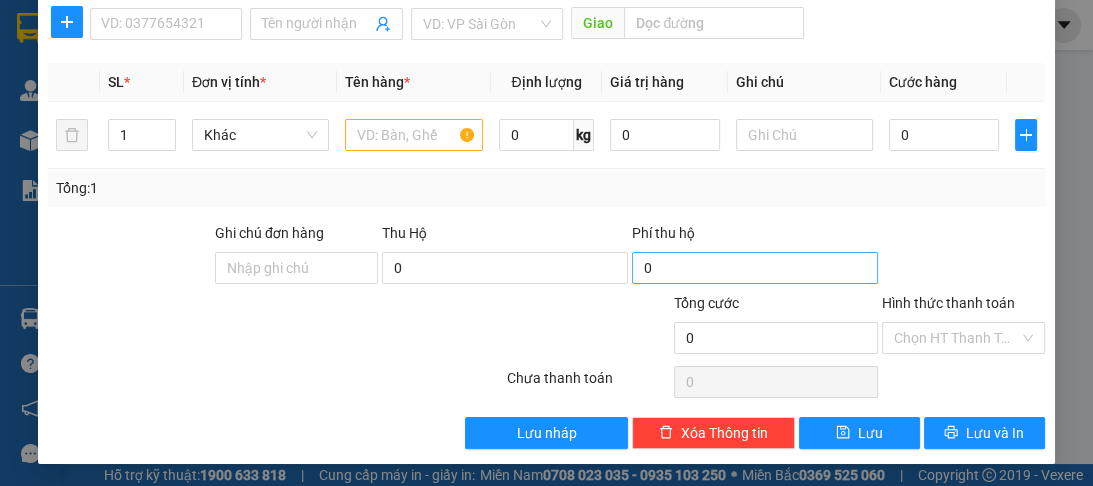 type 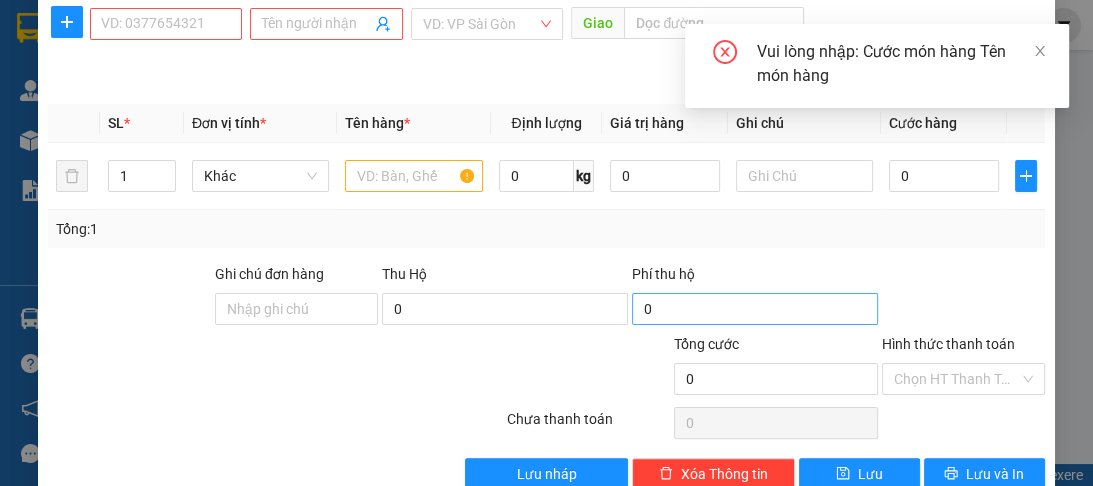 click on "Lưu" at bounding box center (859, 474) 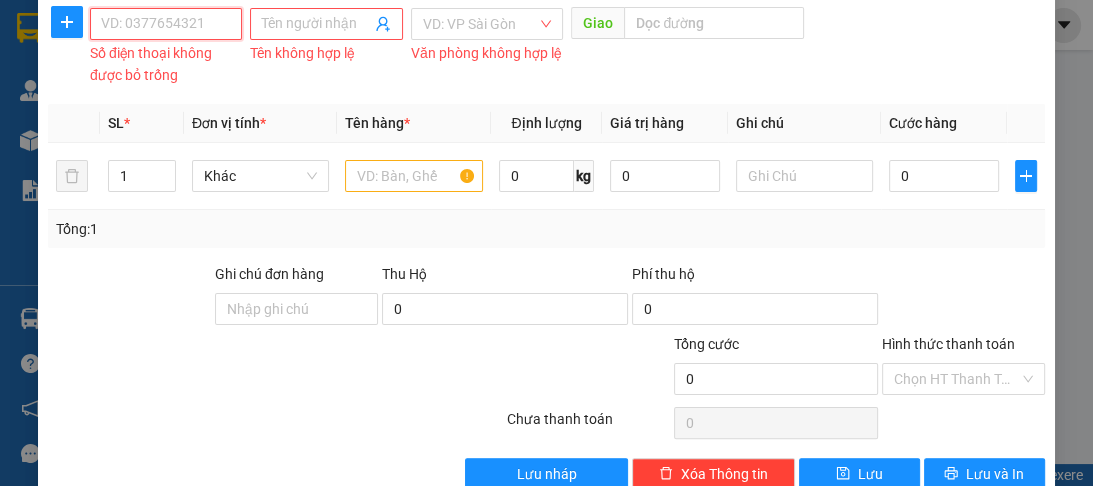 click on "SĐT Người Nhận  *" at bounding box center [166, 24] 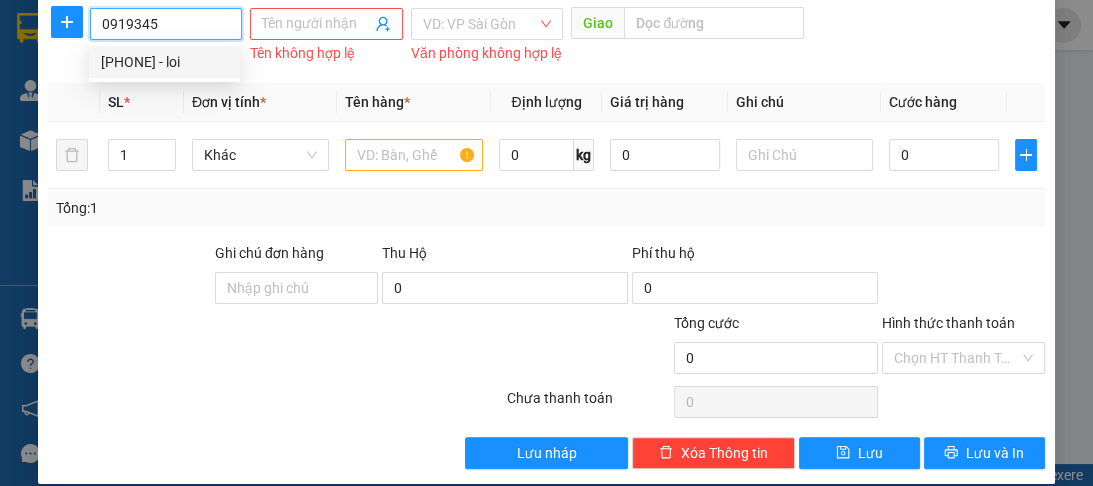 click on "[PHONE] - loi" at bounding box center (164, 62) 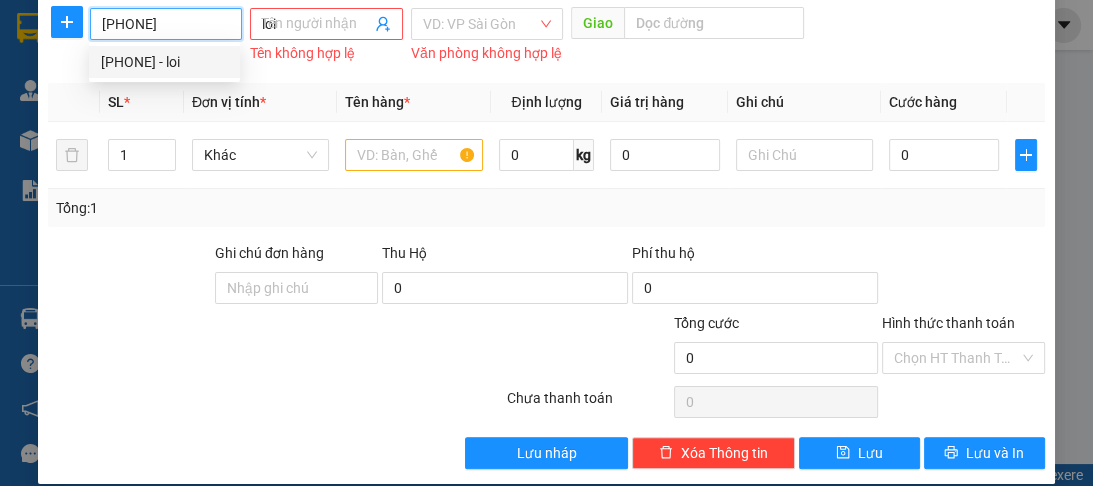 type on "80.000" 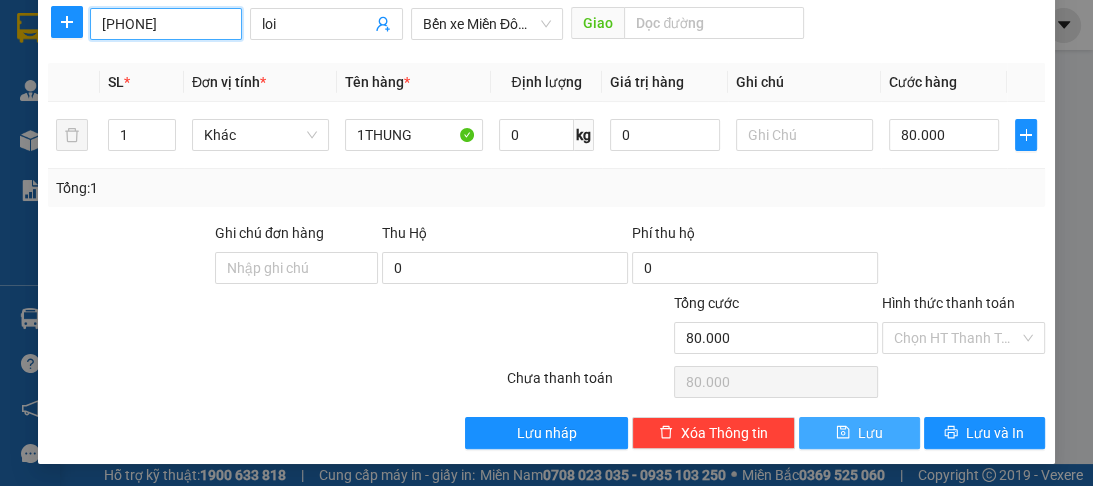 type on "[PHONE]" 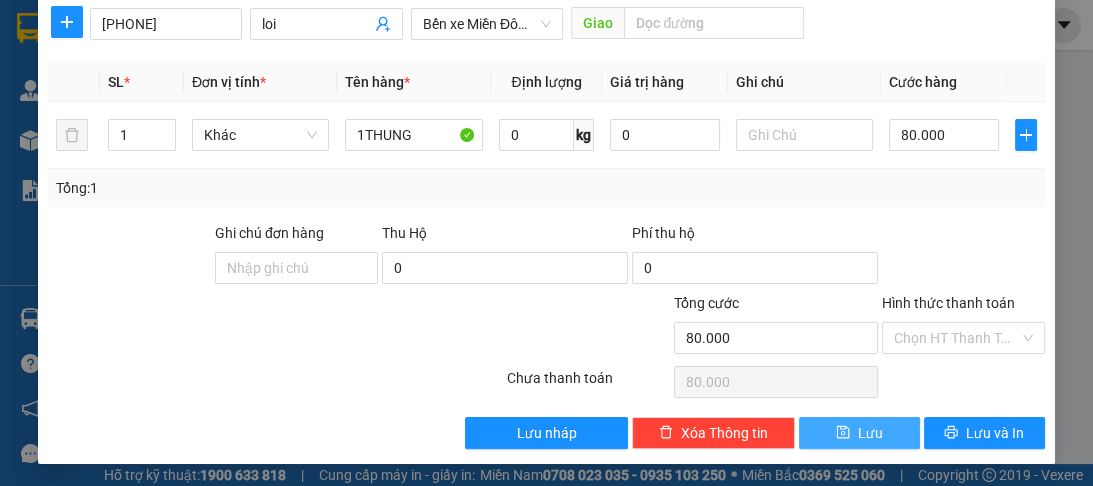 click on "Lưu" at bounding box center [870, 433] 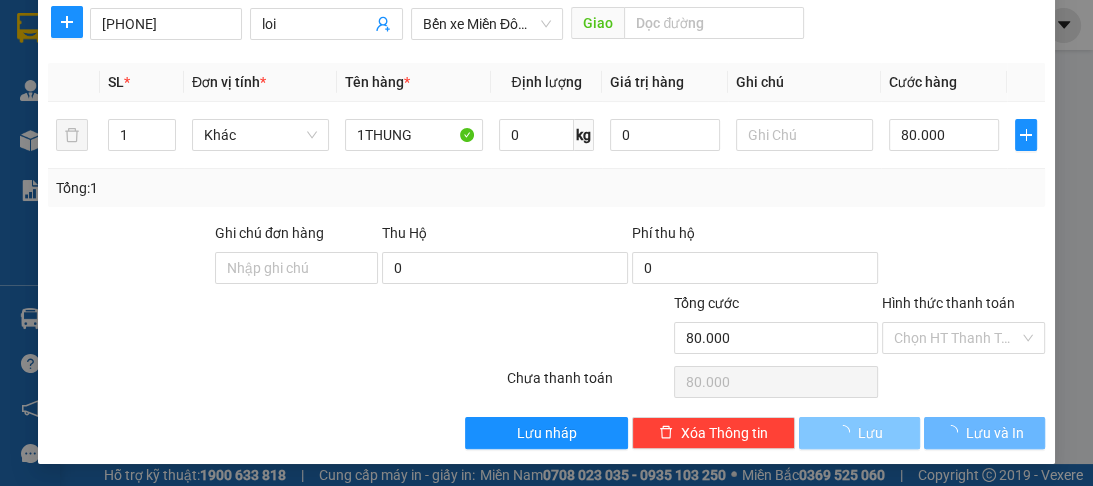 type 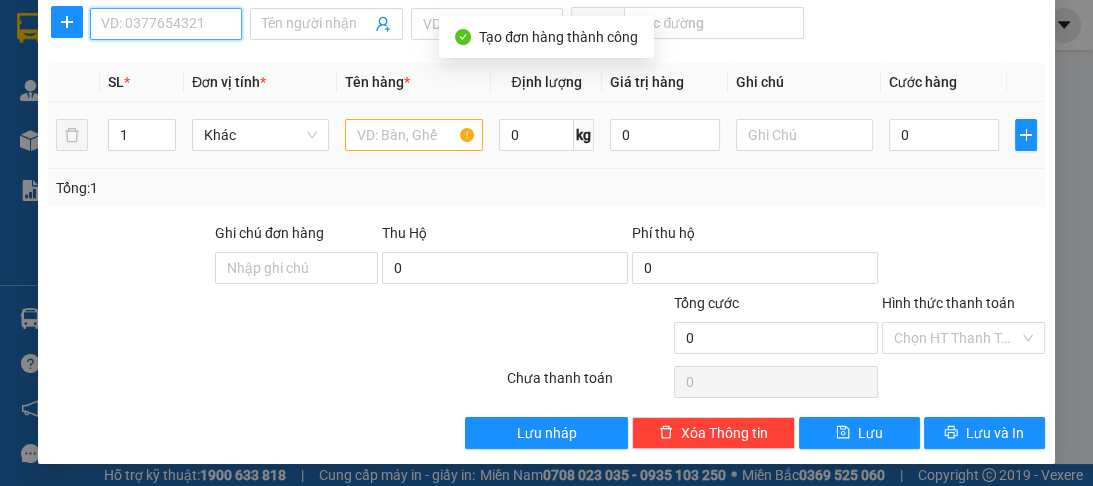 click on "SĐT Người Nhận  *" at bounding box center (166, 24) 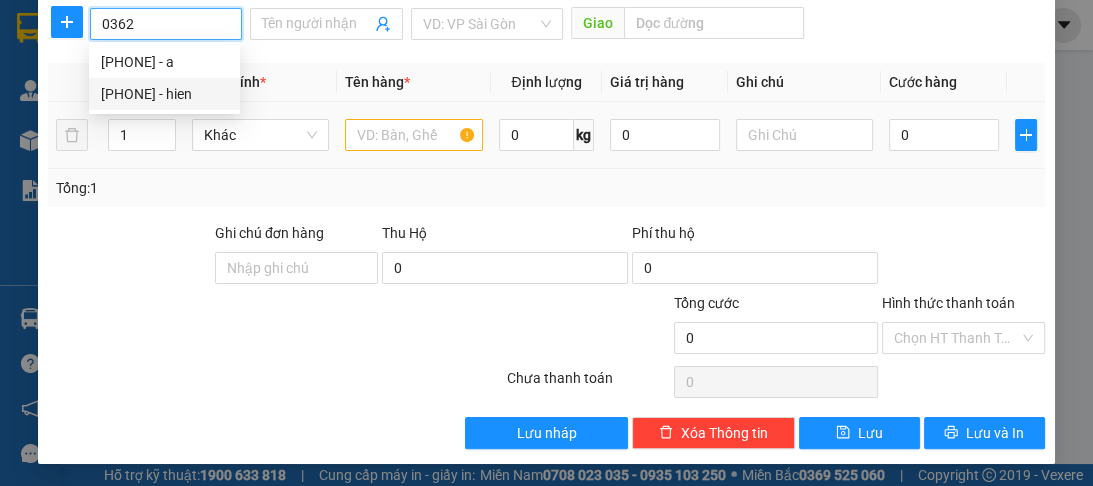 click on "0362205345 - hien" at bounding box center [164, 94] 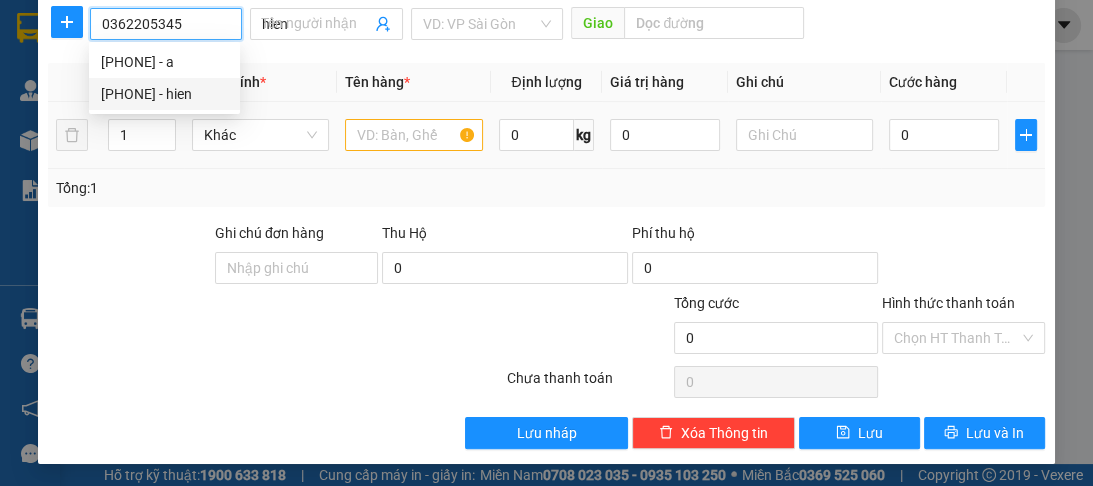 type on "140.000" 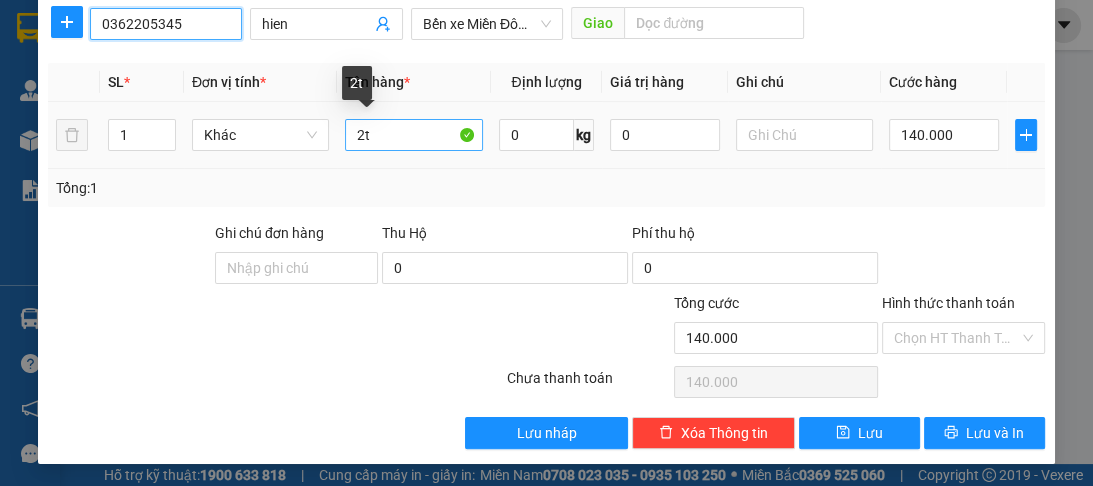 type on "0362205345" 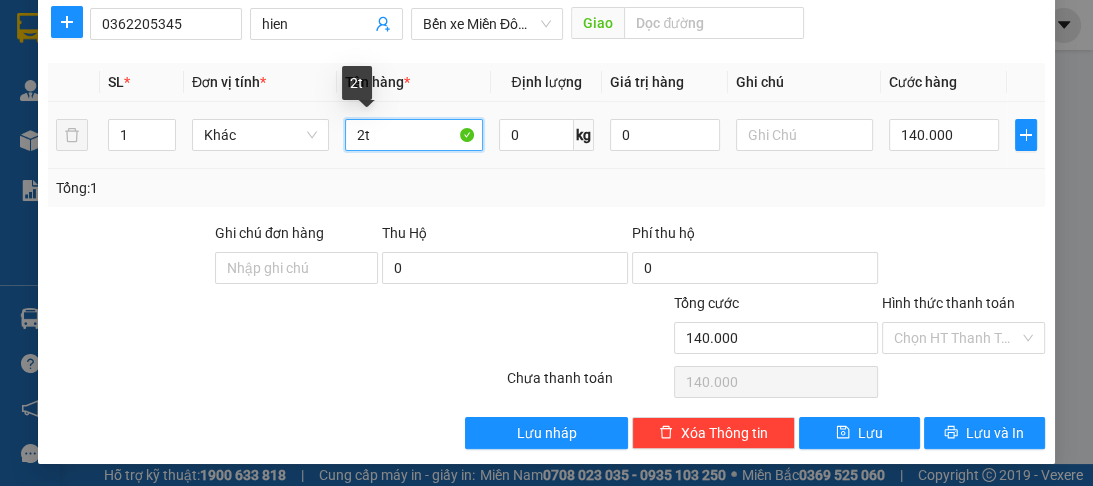 click on "2t" at bounding box center [413, 135] 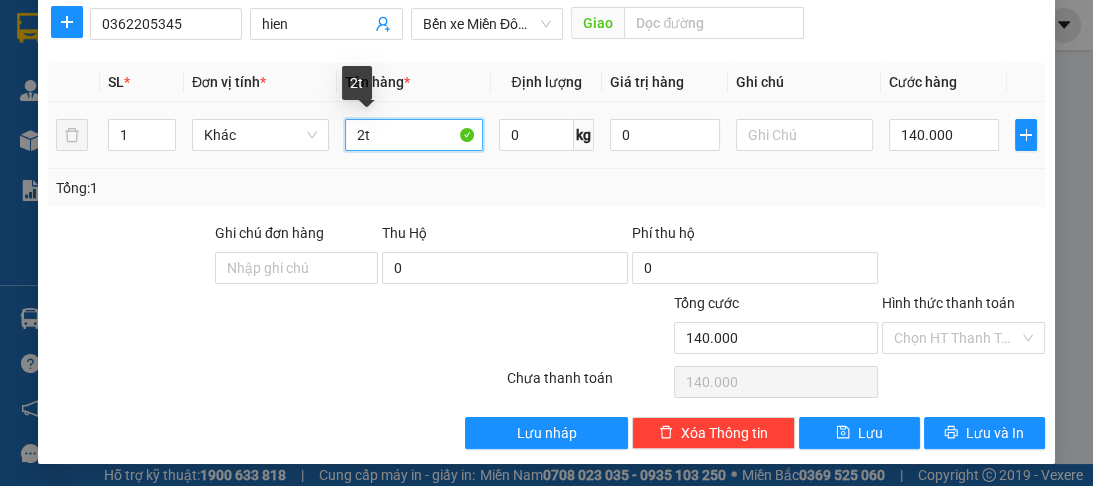 type on "2" 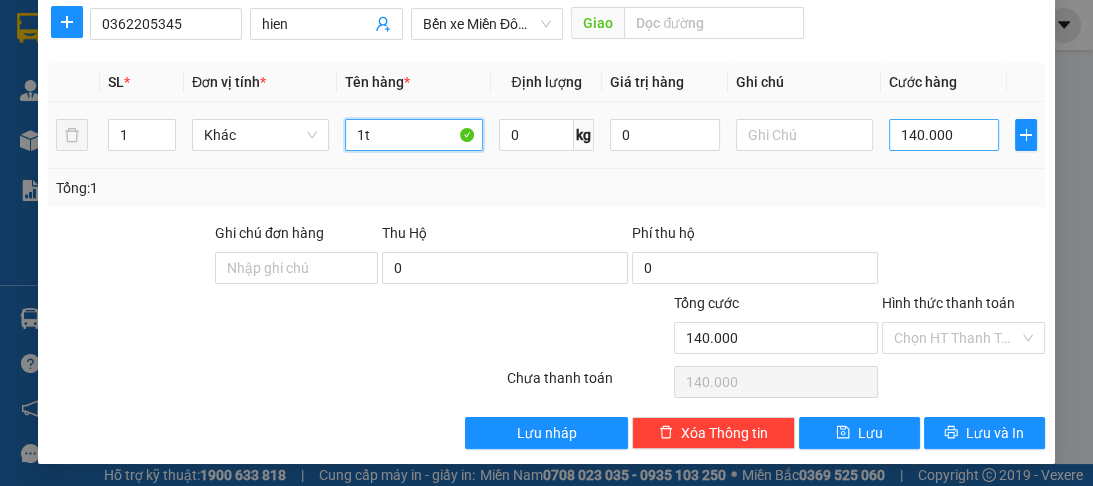 type on "1t" 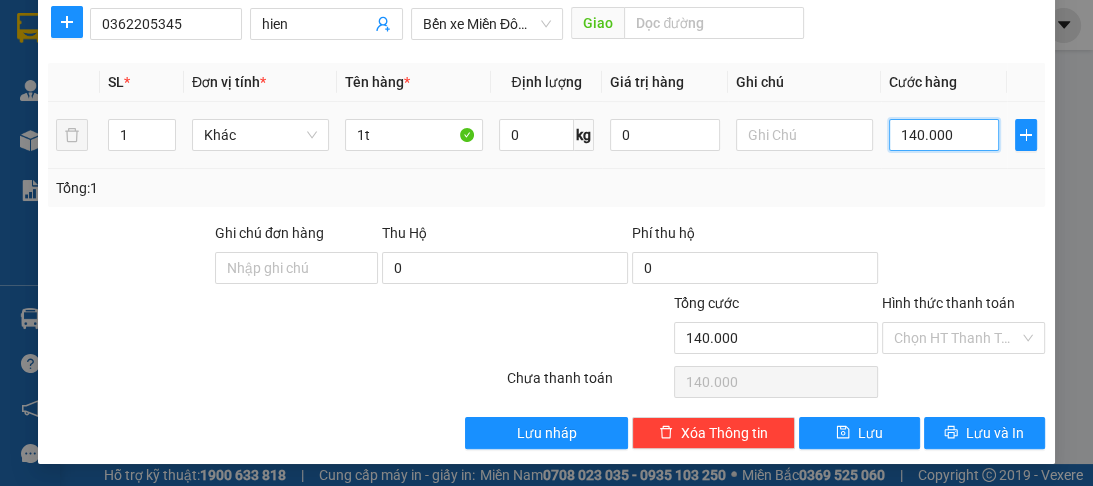 click on "140.000" at bounding box center (944, 135) 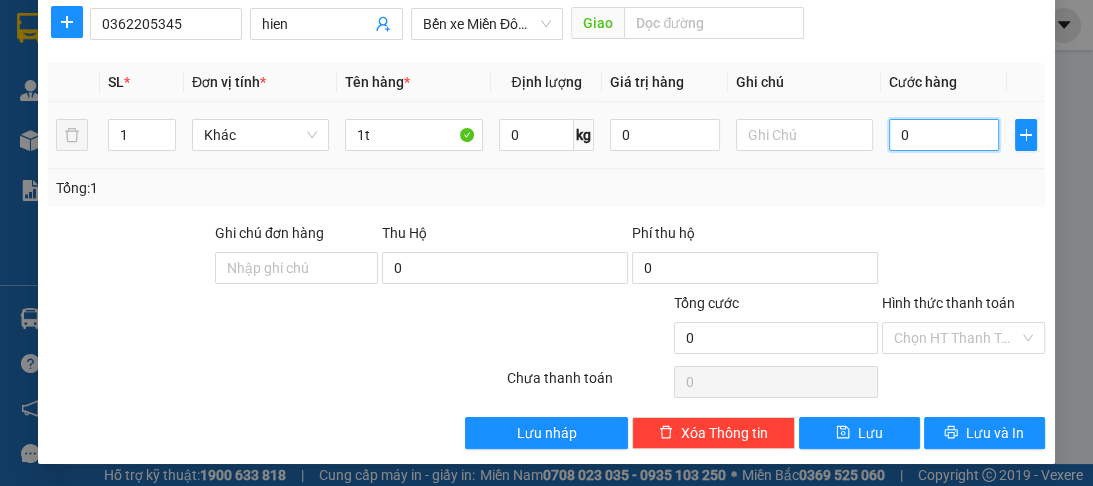 type on "6" 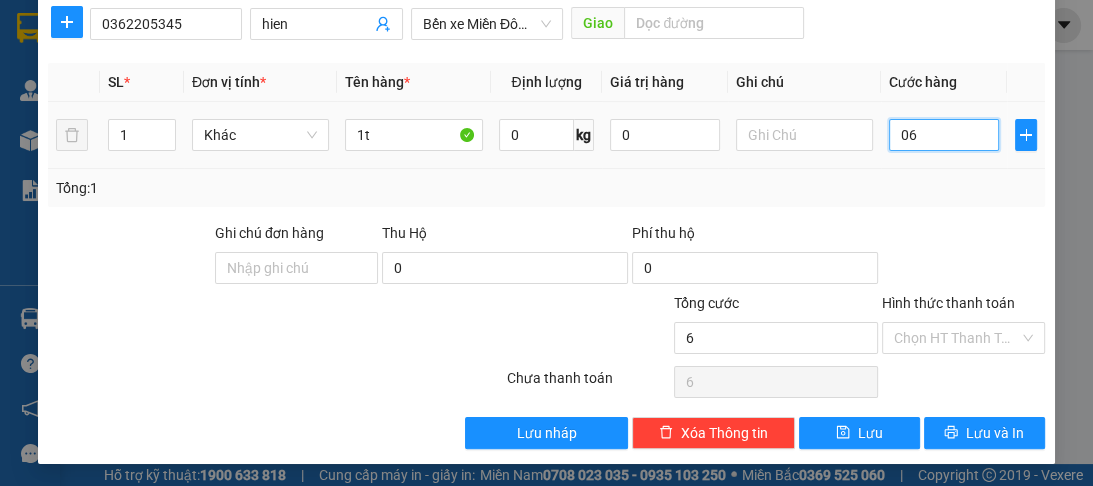 type on "0" 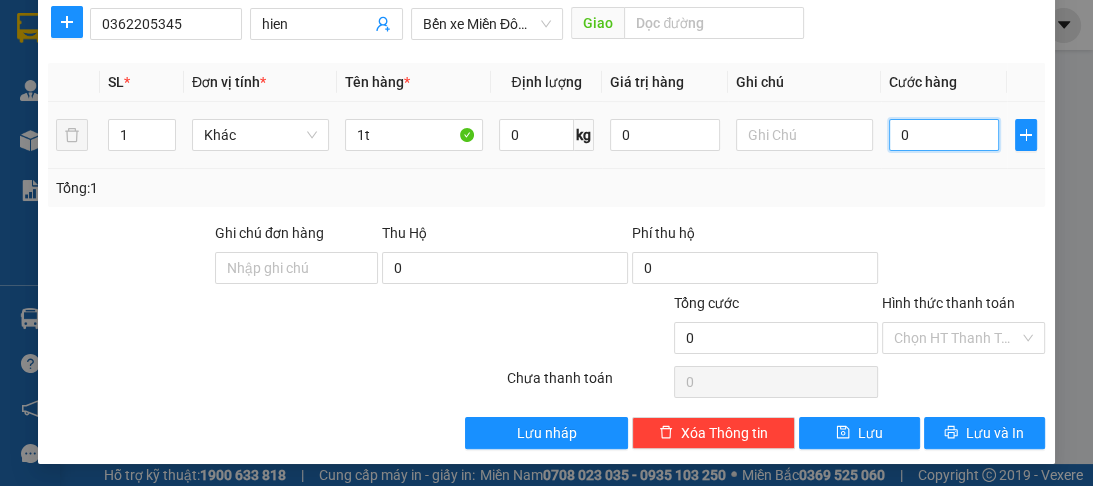type on "0" 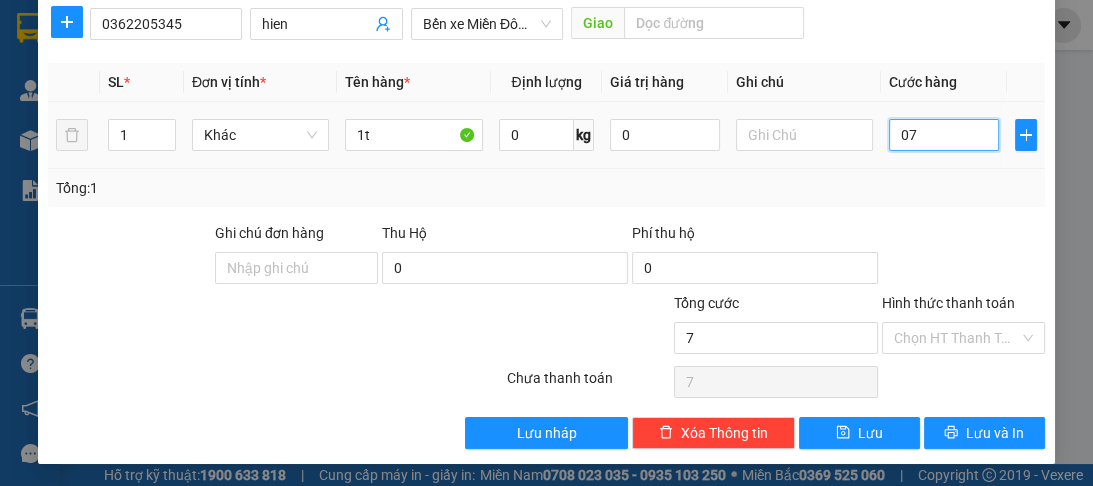 type on "70" 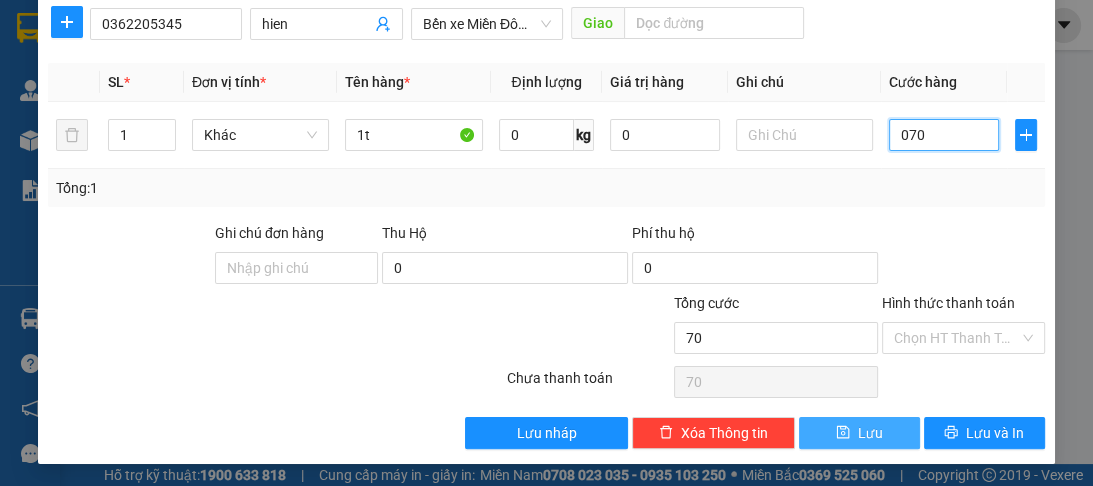 type on "070" 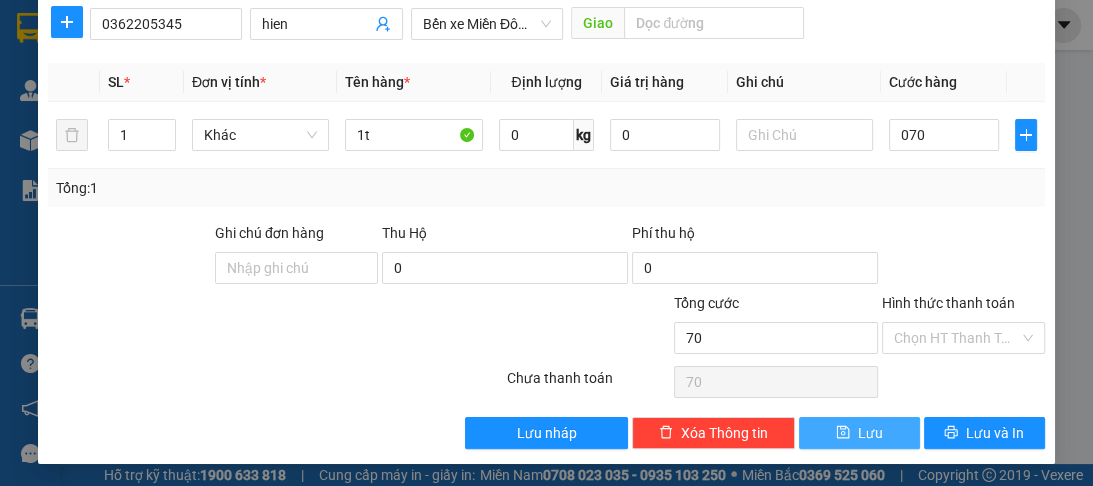 type on "70.000" 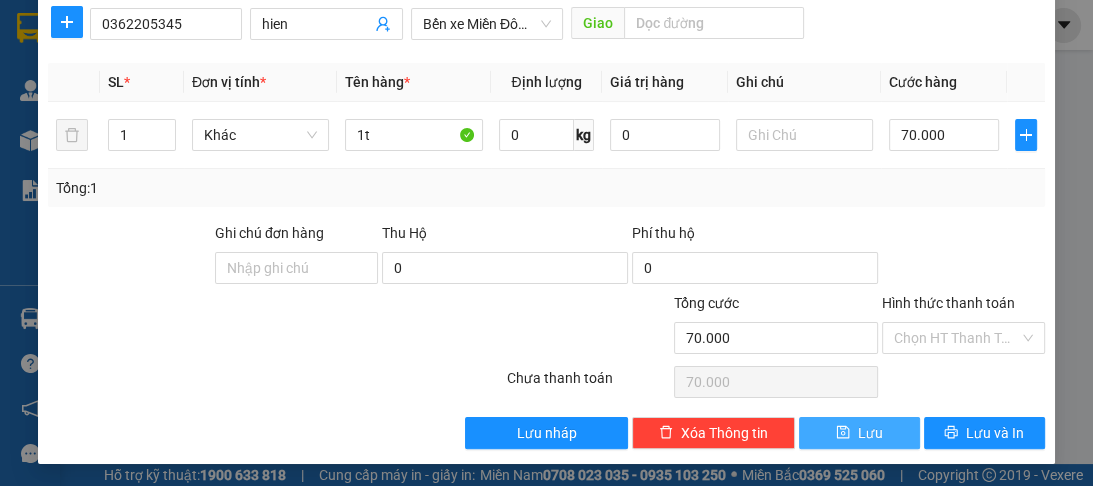 click on "Lưu" at bounding box center (870, 433) 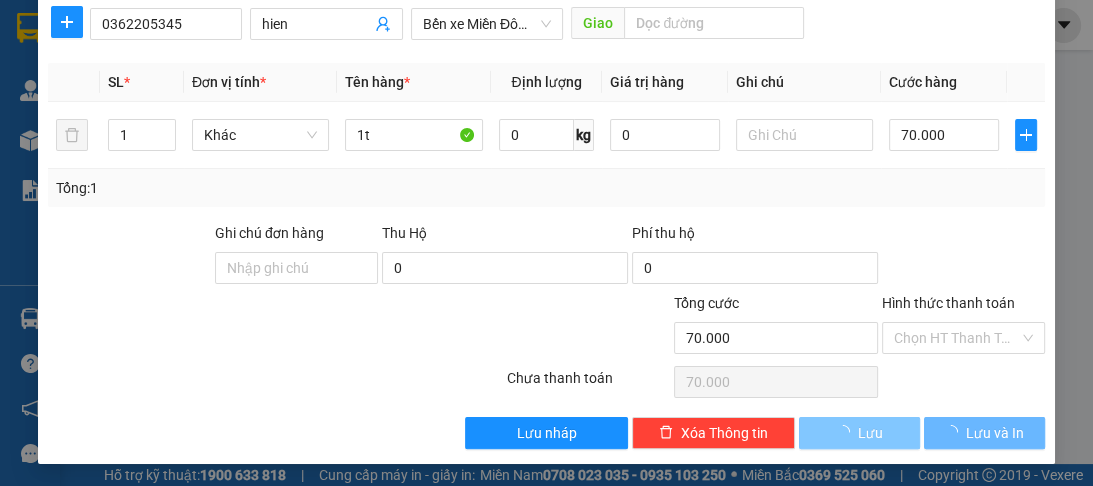 type 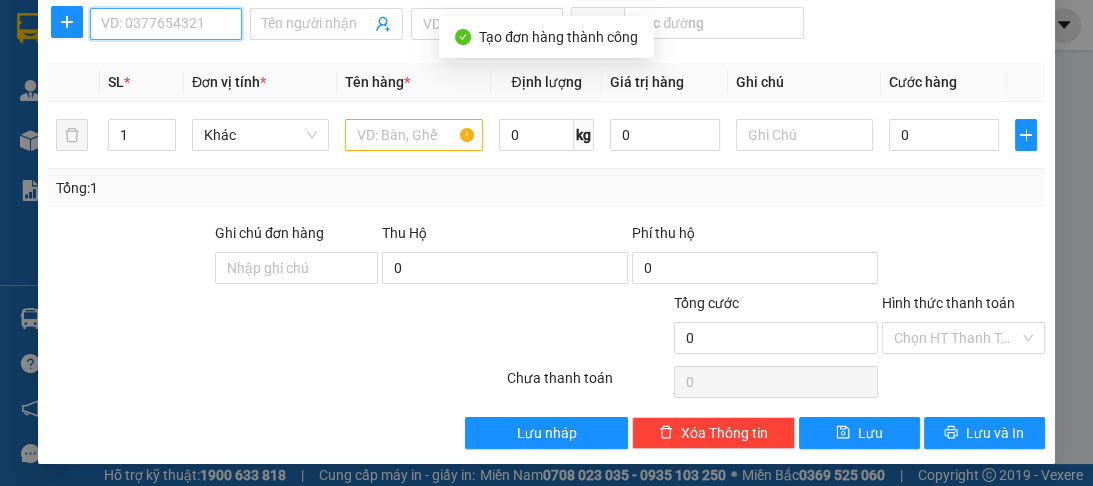 click on "SĐT Người Nhận  *" at bounding box center (166, 24) 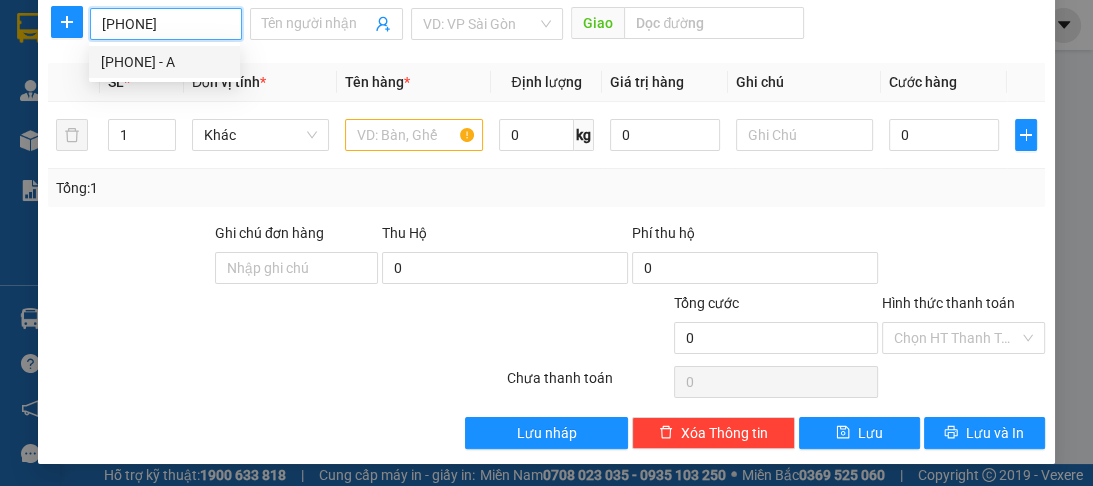 click on "0707112448 - A" at bounding box center (164, 62) 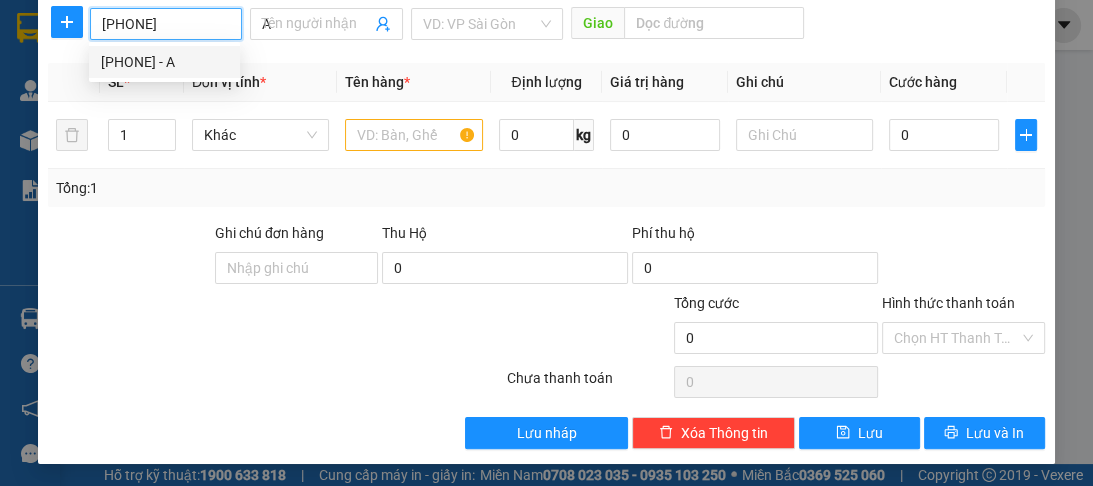 type on "50.000" 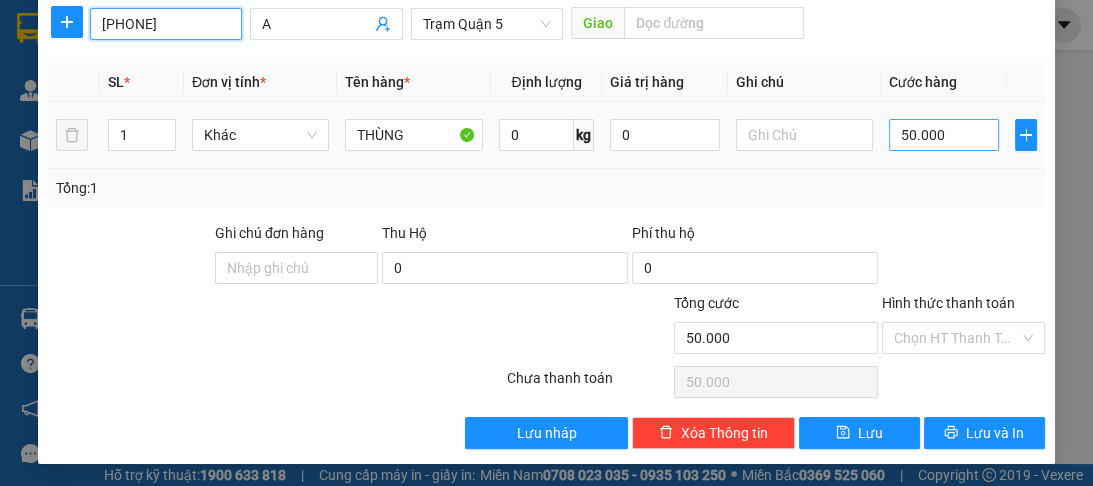 type on "[PHONE]" 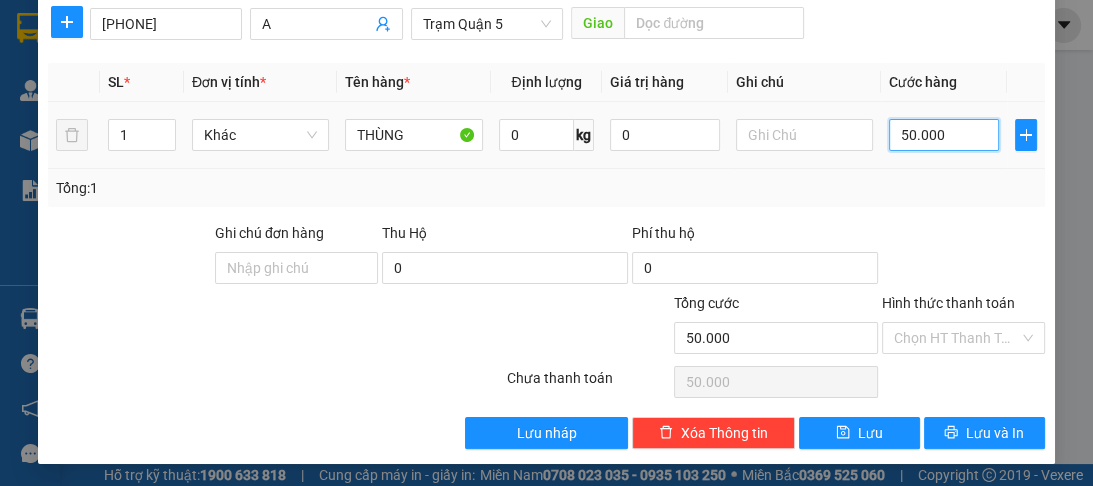 click on "50.000" at bounding box center [944, 135] 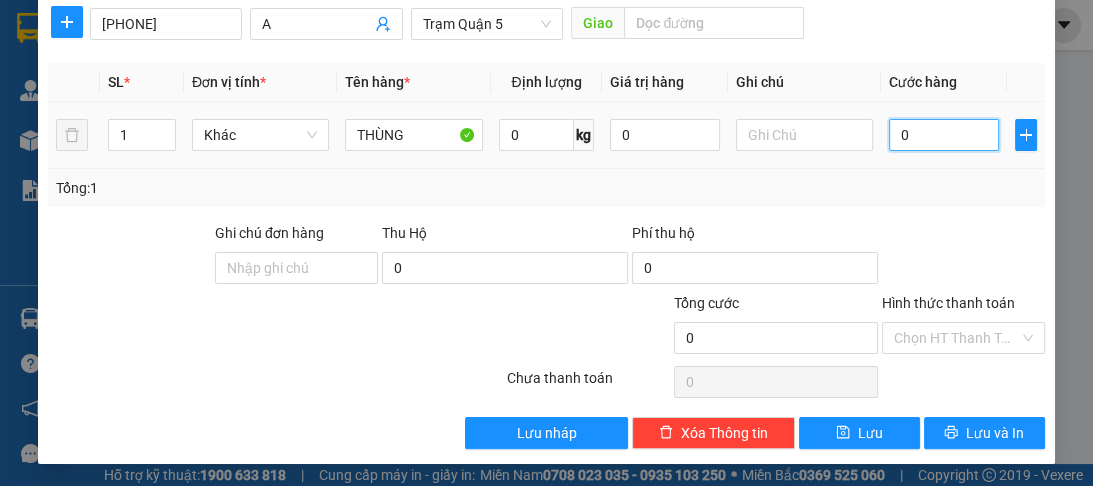 type on "8" 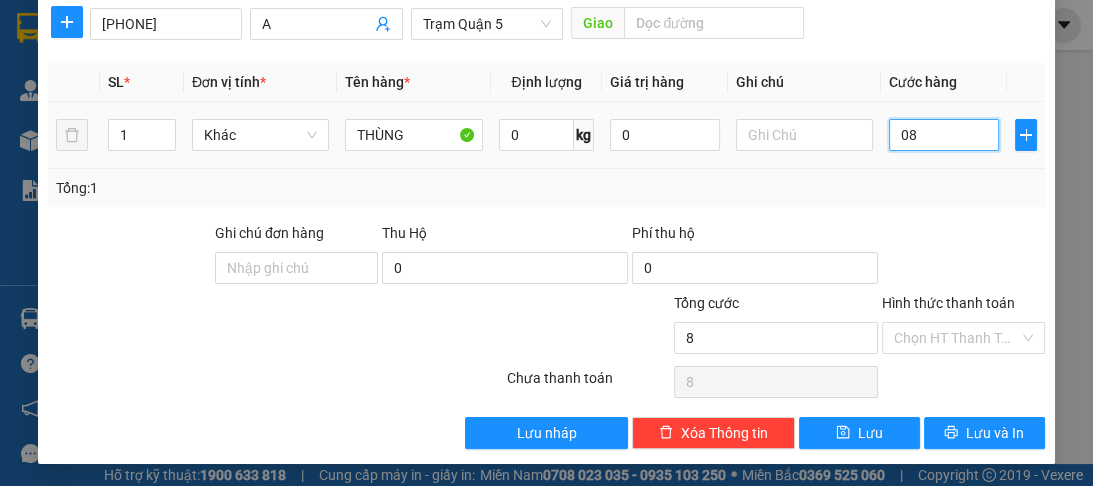 type on "80" 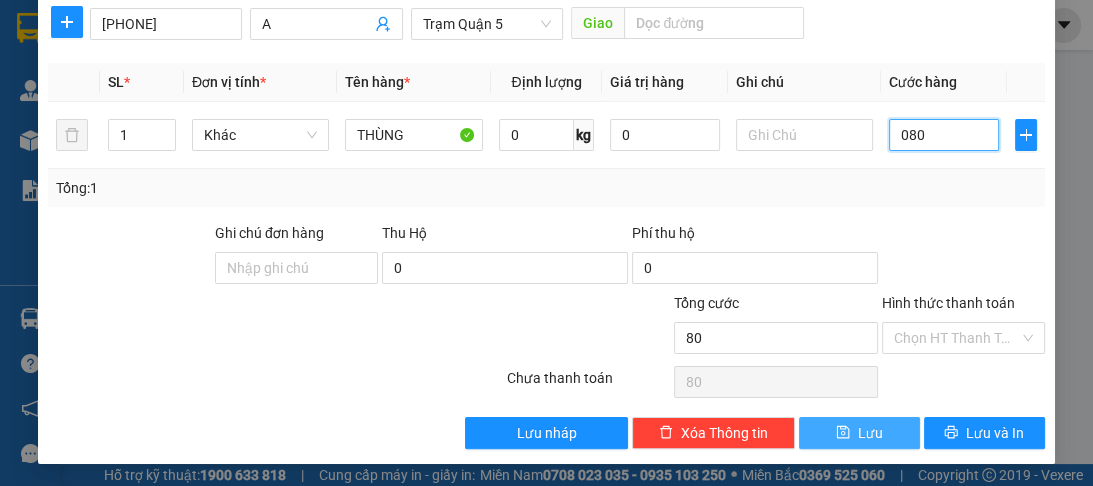 type on "080" 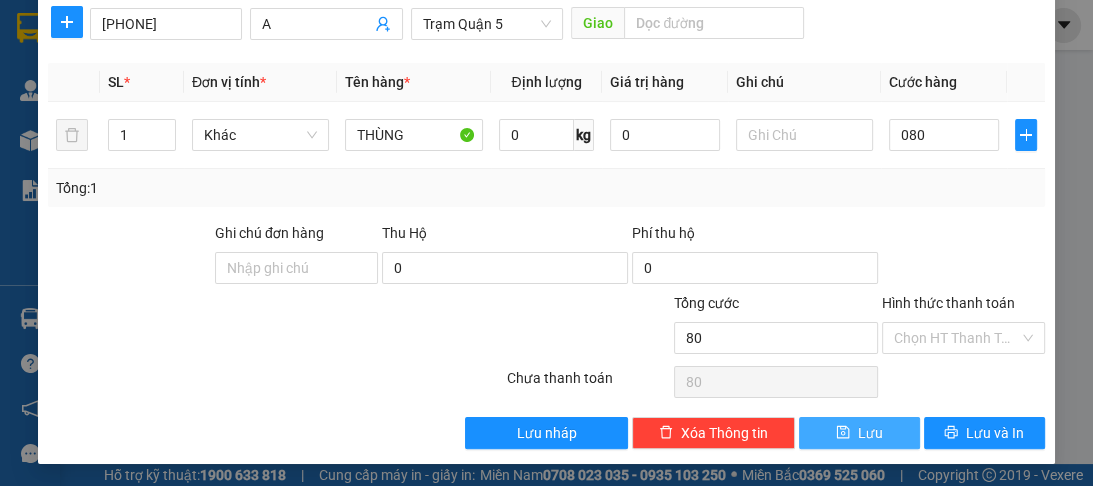 type on "80.000" 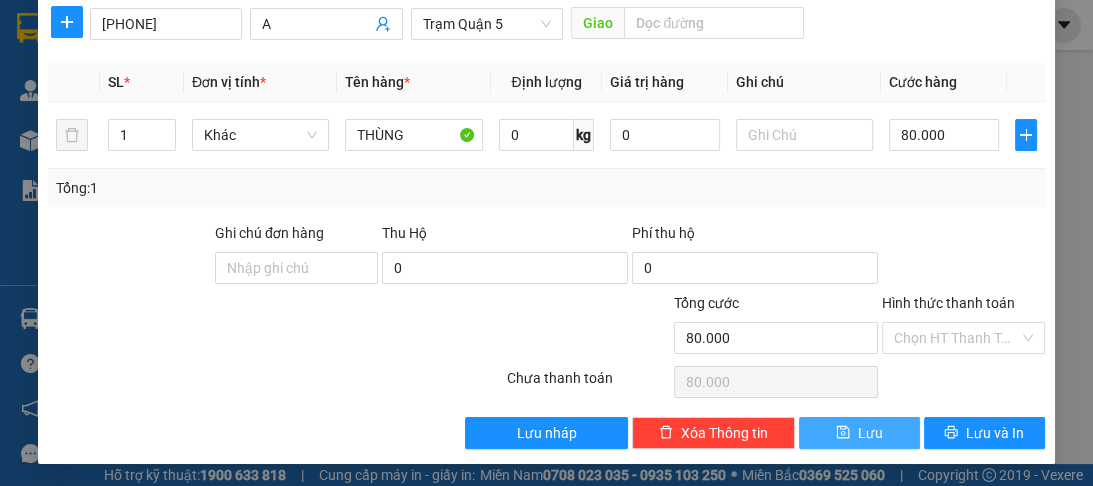 click on "Lưu" at bounding box center [859, 433] 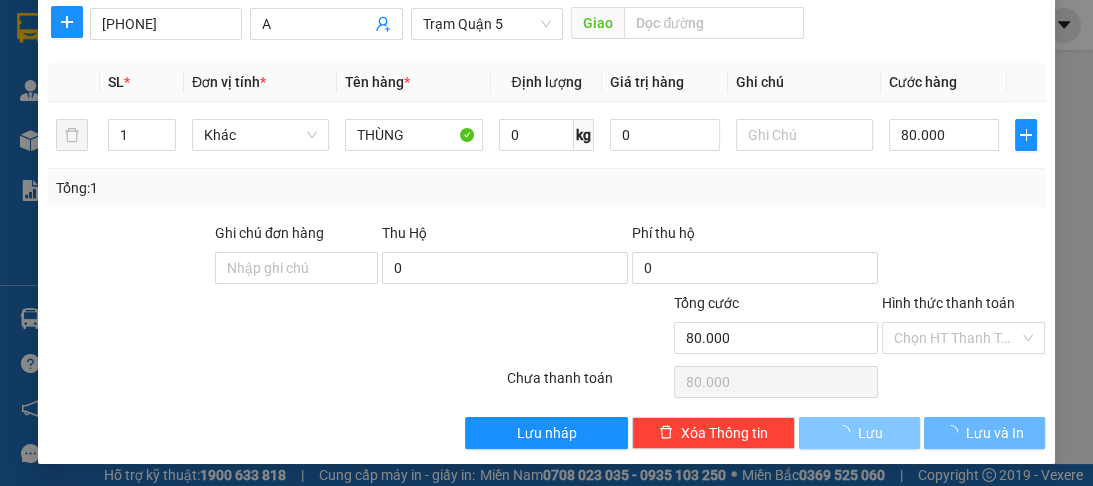 type 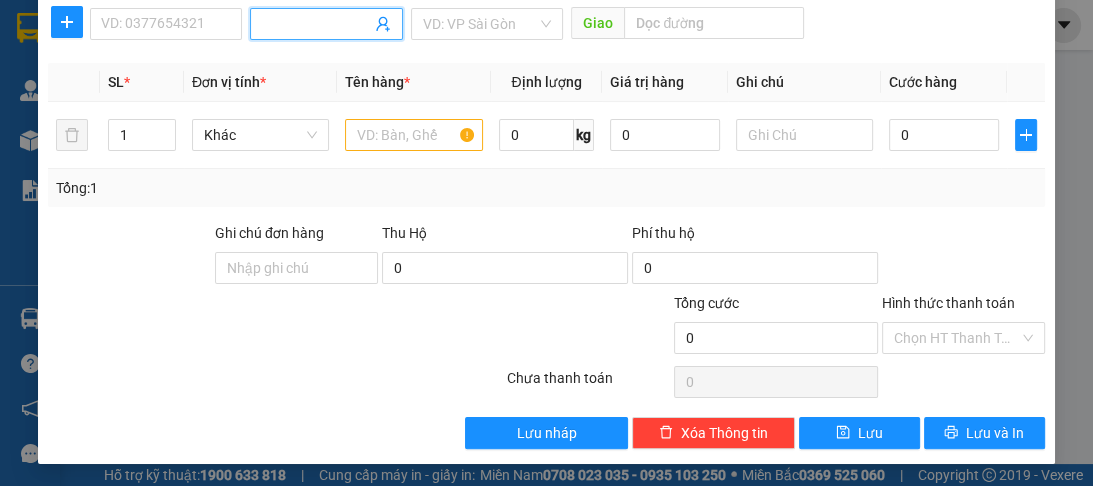 click on "Người nhận  *" at bounding box center [316, 24] 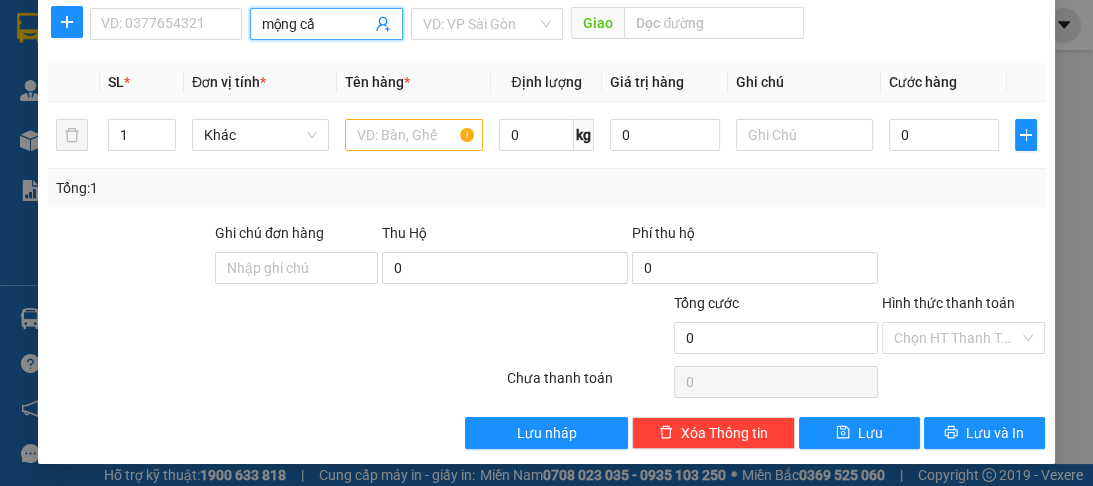 type on "mộng cầm" 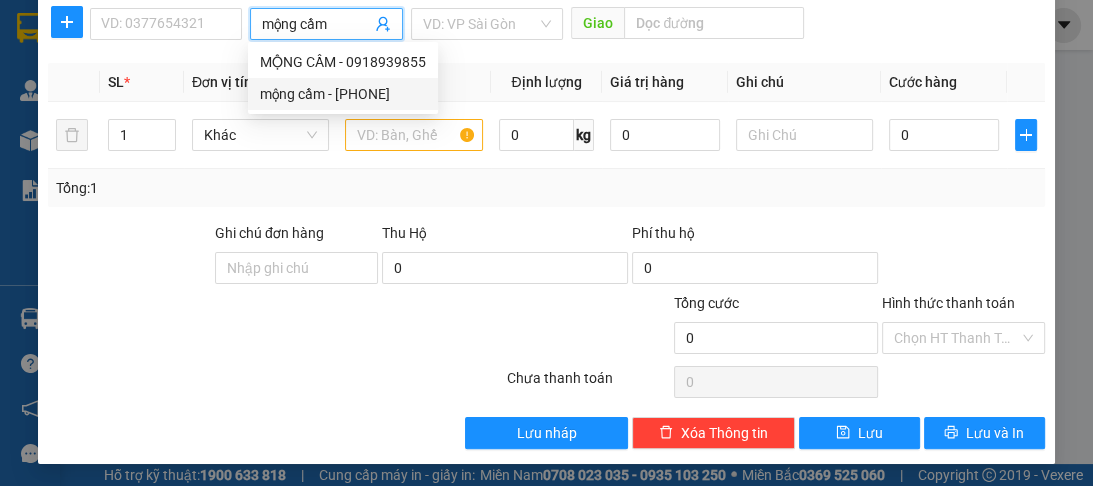 click on "mộng cầm - 00000000000" at bounding box center (343, 94) 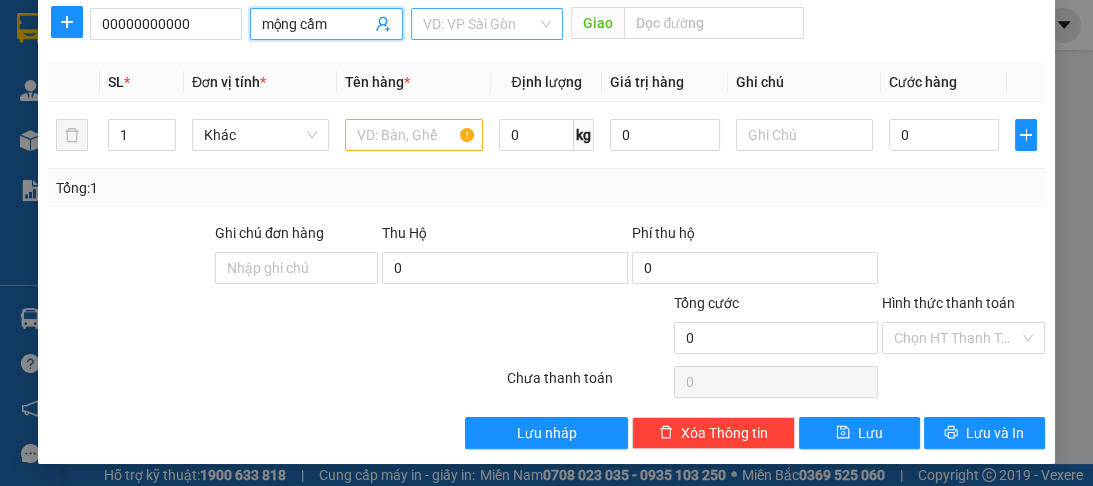 type on "mộng cầm" 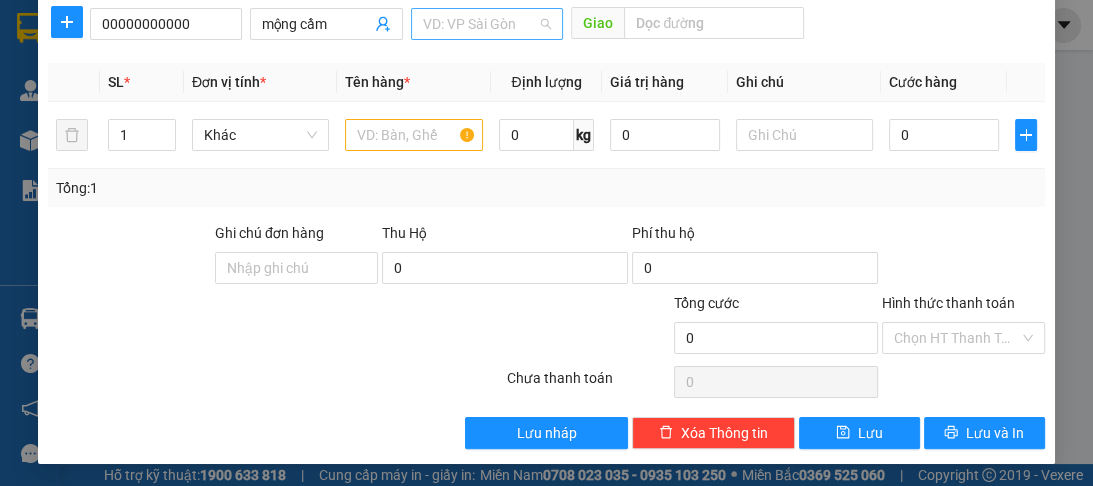 click at bounding box center (480, 24) 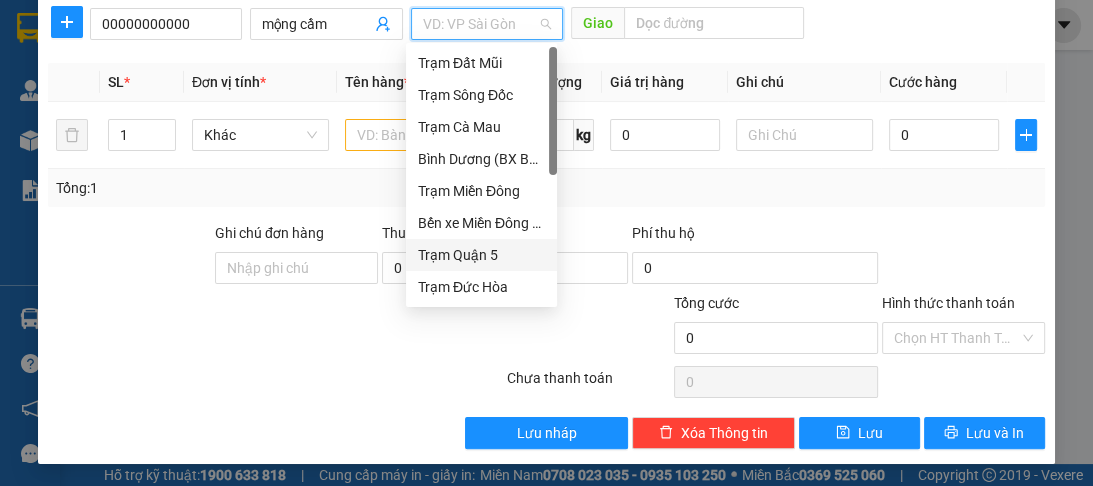 click on "Trạm Quận 5" at bounding box center (481, 255) 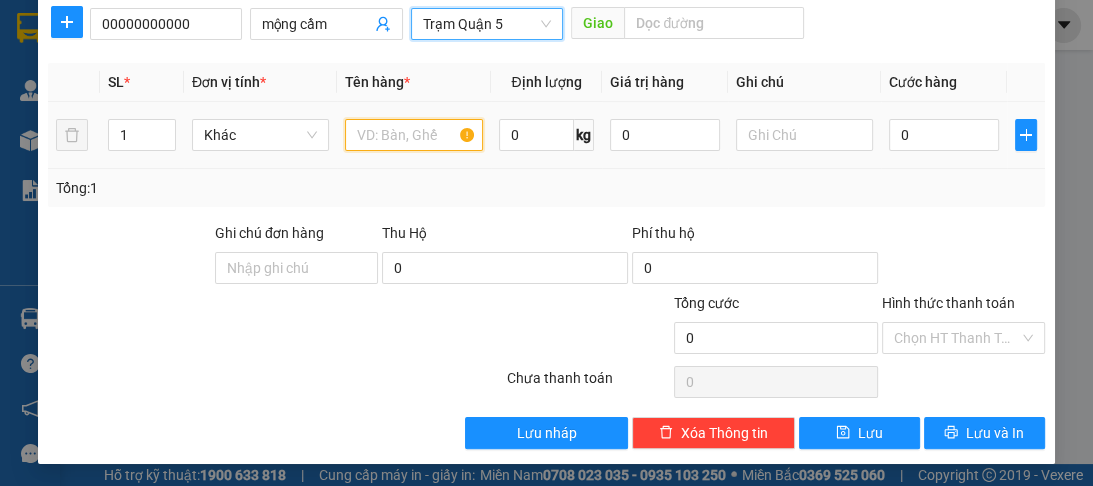 click at bounding box center [413, 135] 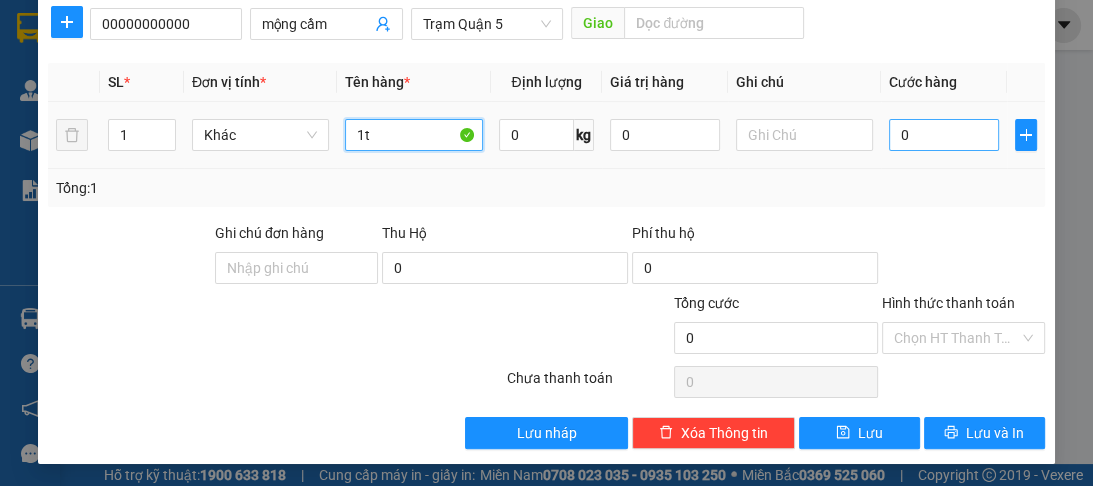 type on "1t" 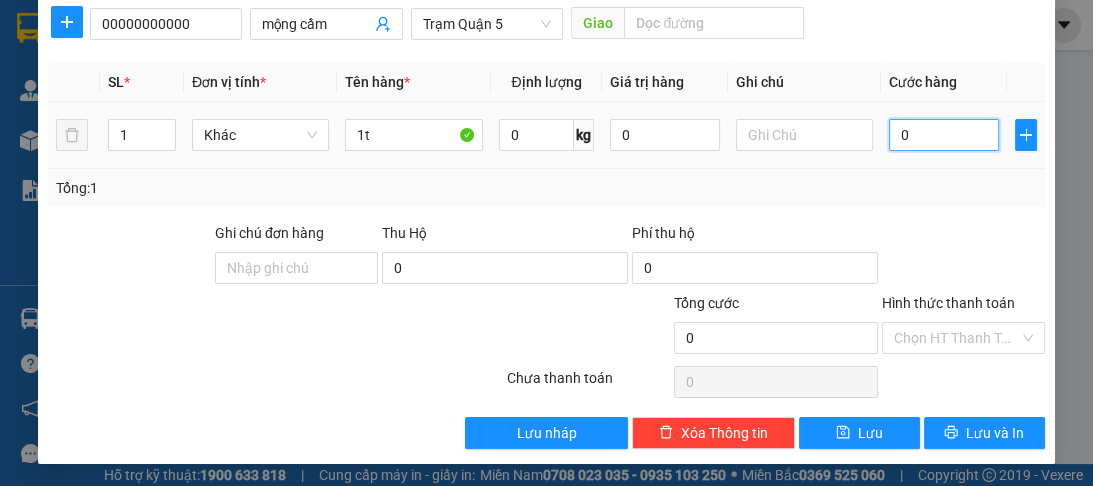 click on "0" at bounding box center [944, 135] 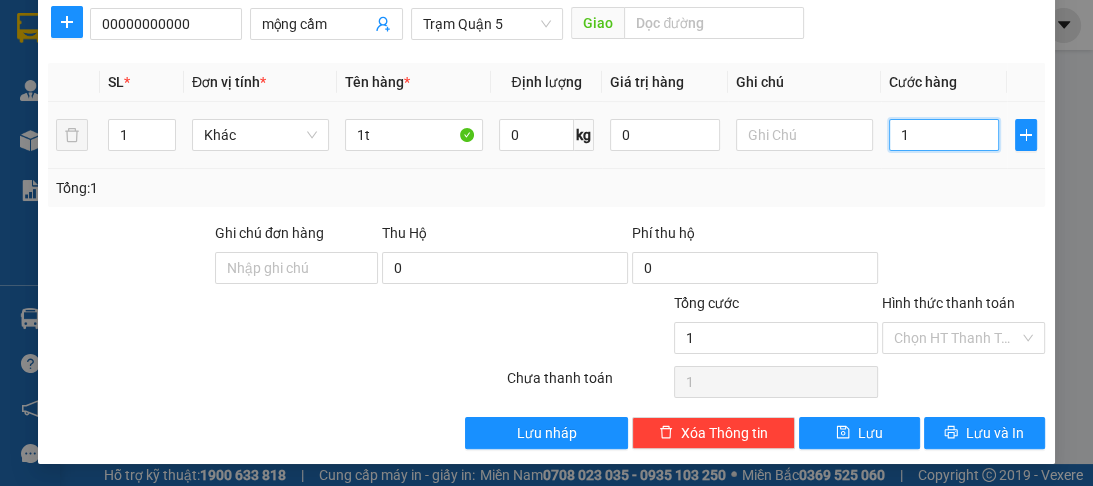 type on "10" 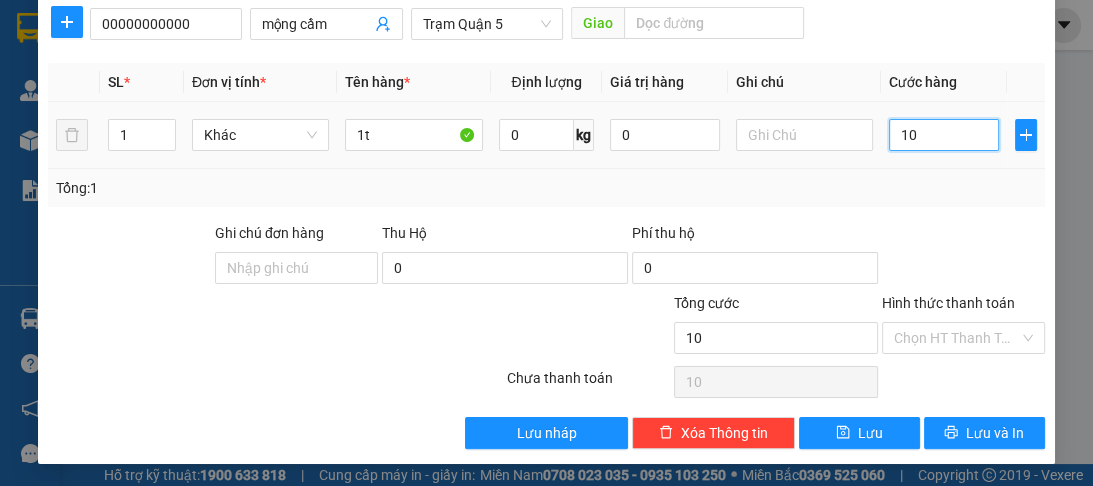 type on "100" 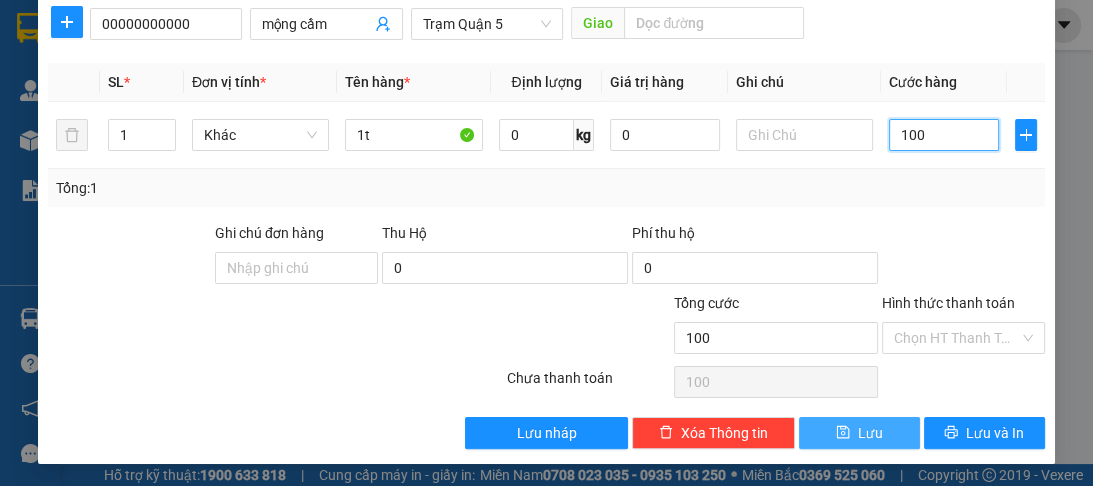 type on "100" 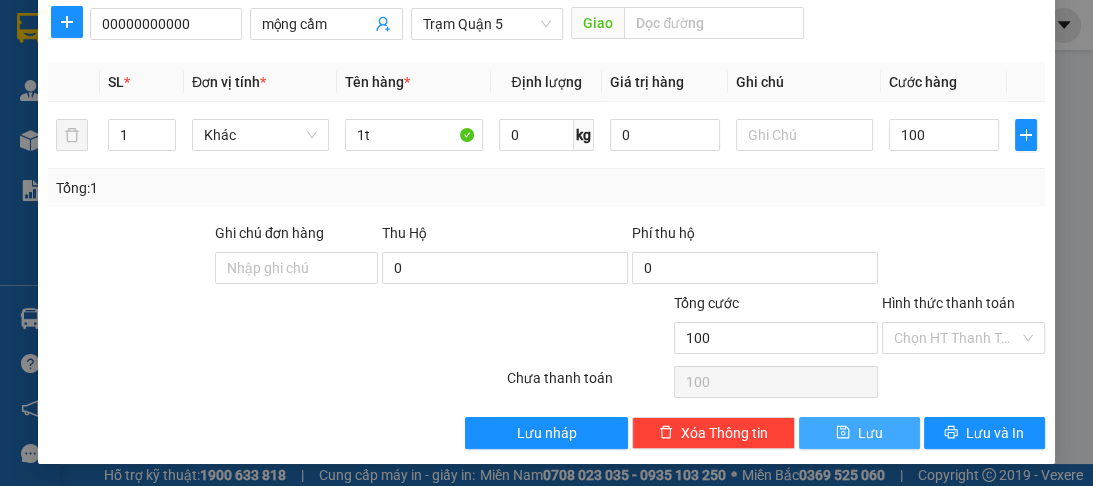 type on "100.000" 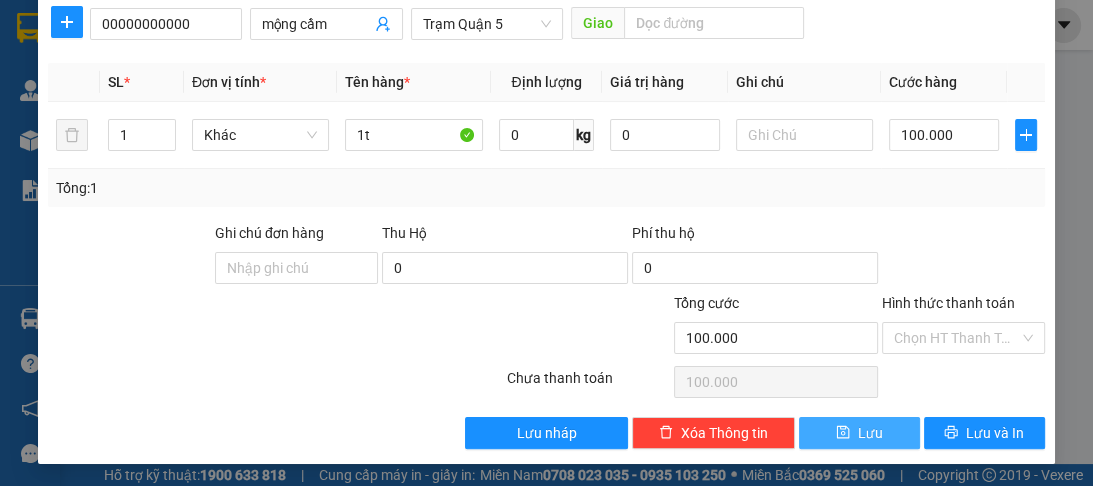 click on "Lưu" at bounding box center [859, 433] 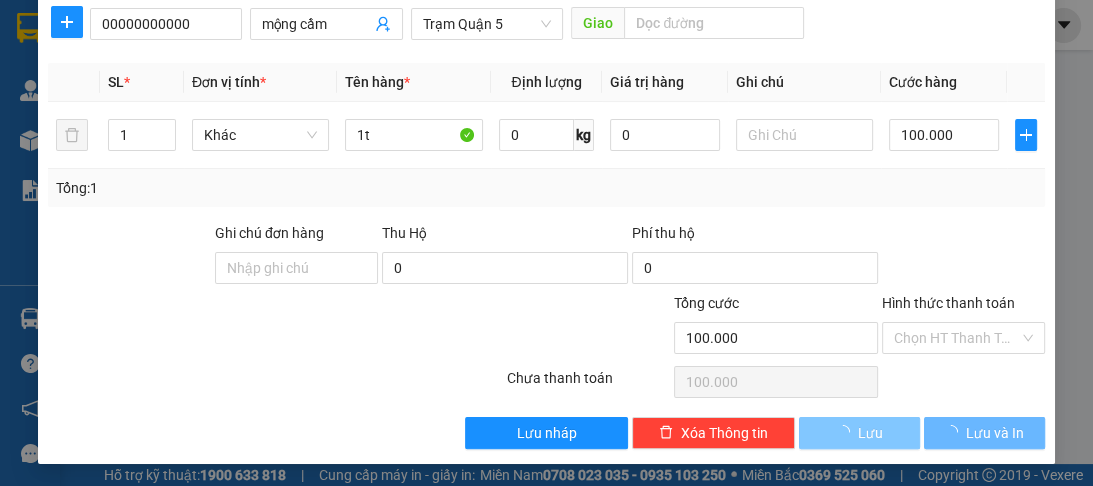 type 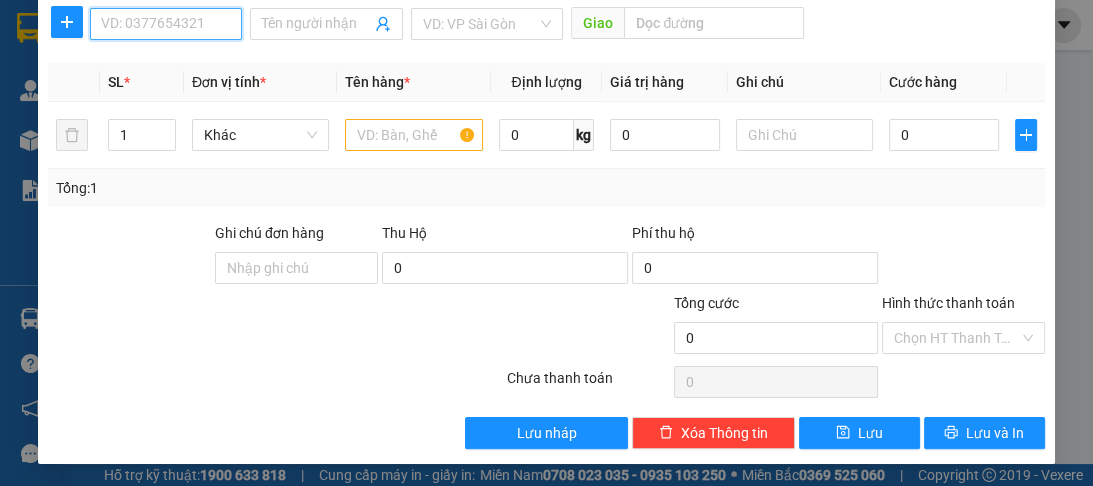 click on "SĐT Người Nhận  *" at bounding box center (166, 24) 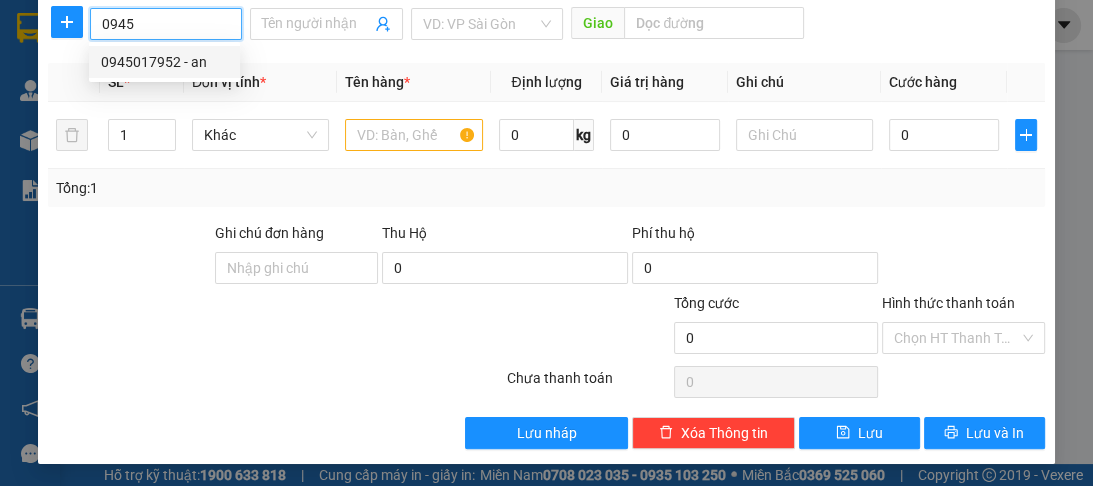 click on "0945017952 - an" at bounding box center (164, 62) 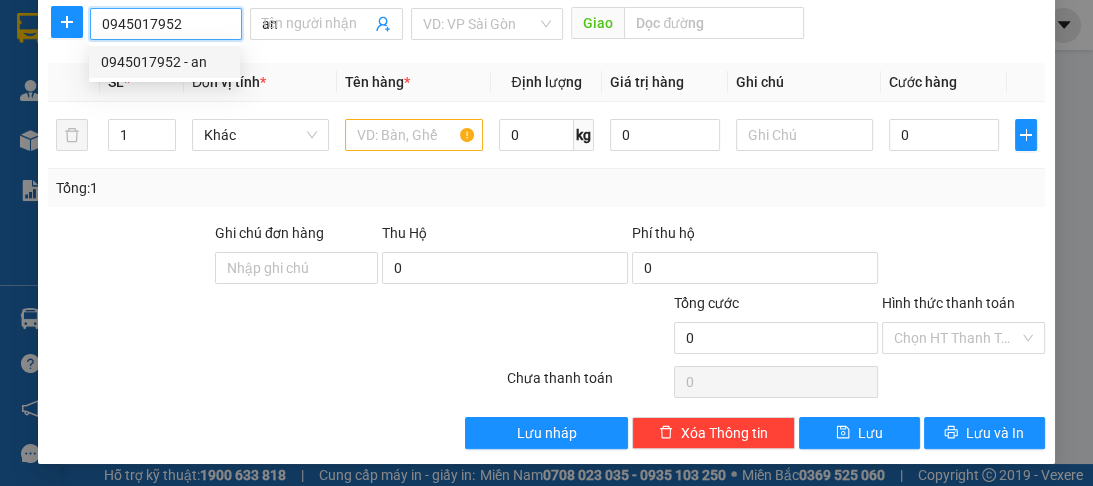 type on "200.000" 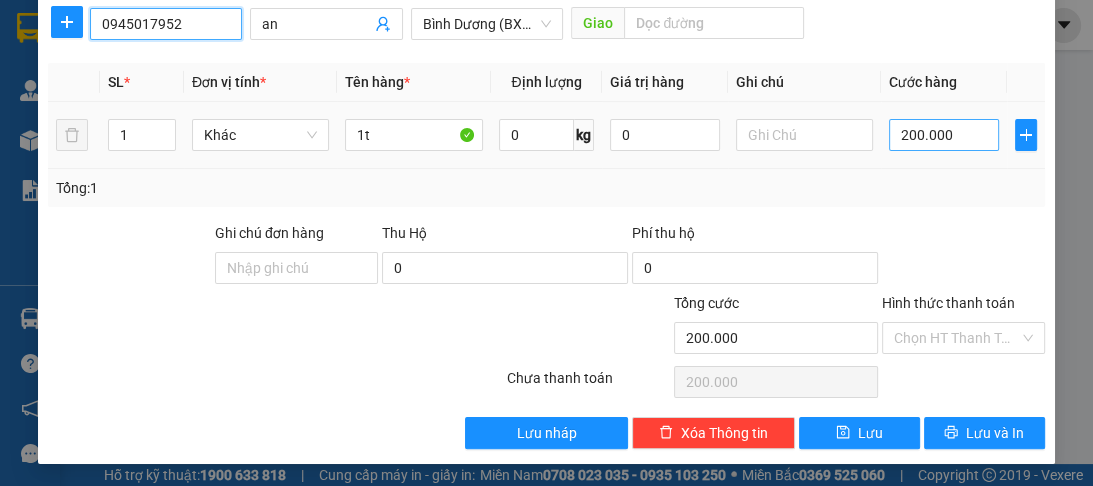 type on "0945017952" 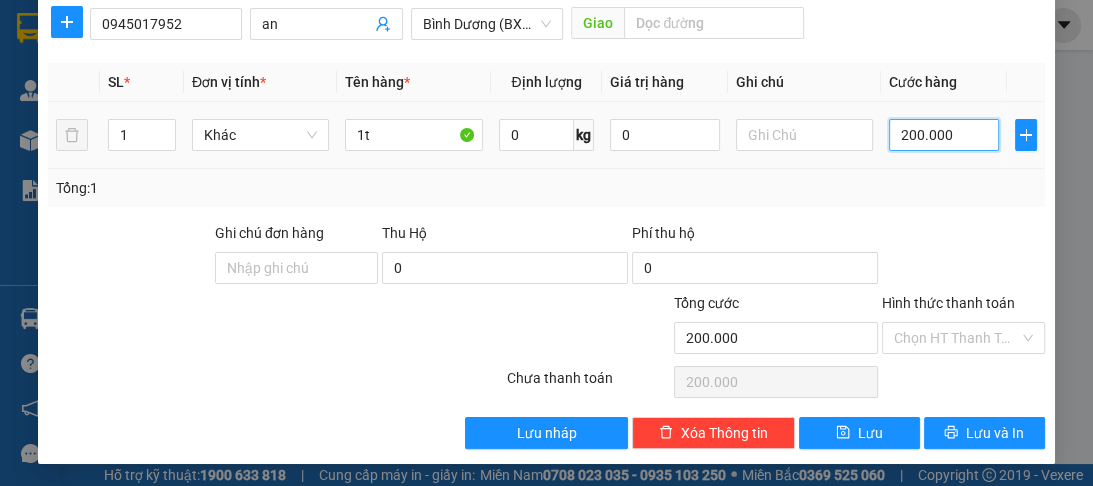 click on "200.000" at bounding box center (944, 135) 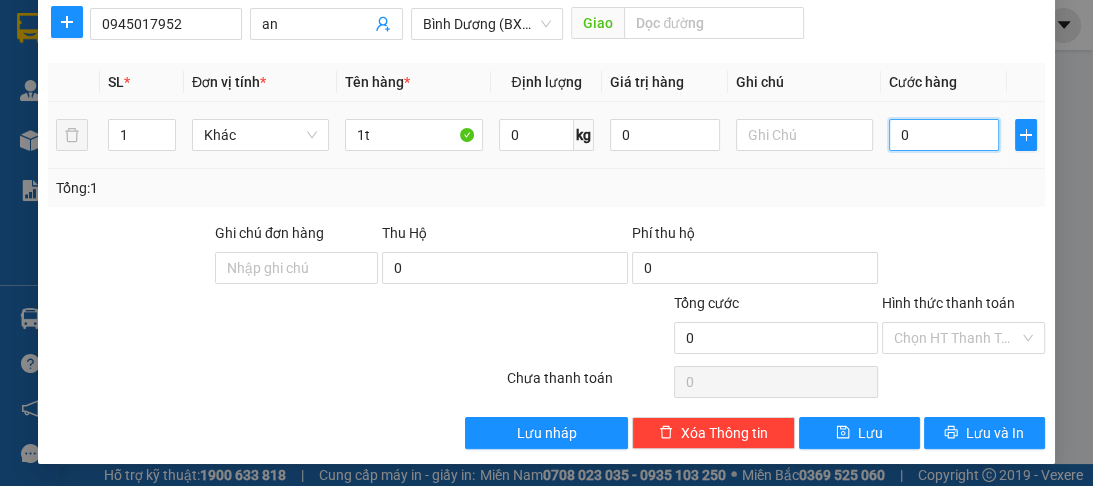 type on "1" 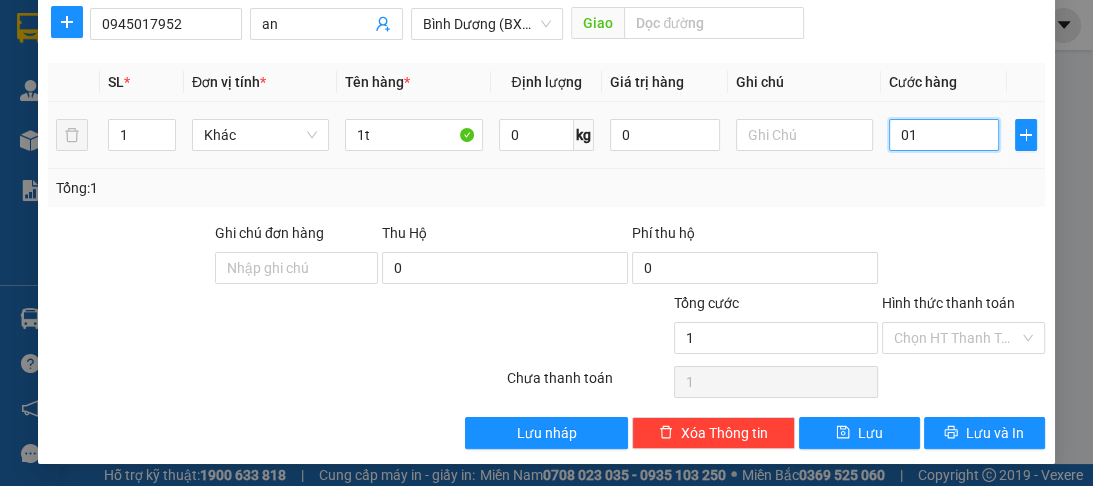 type on "15" 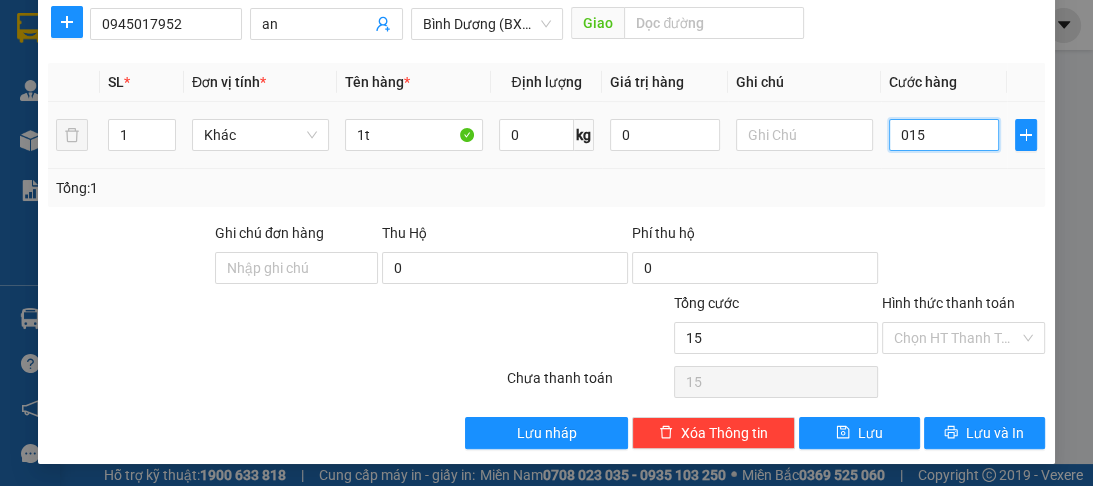 type on "150" 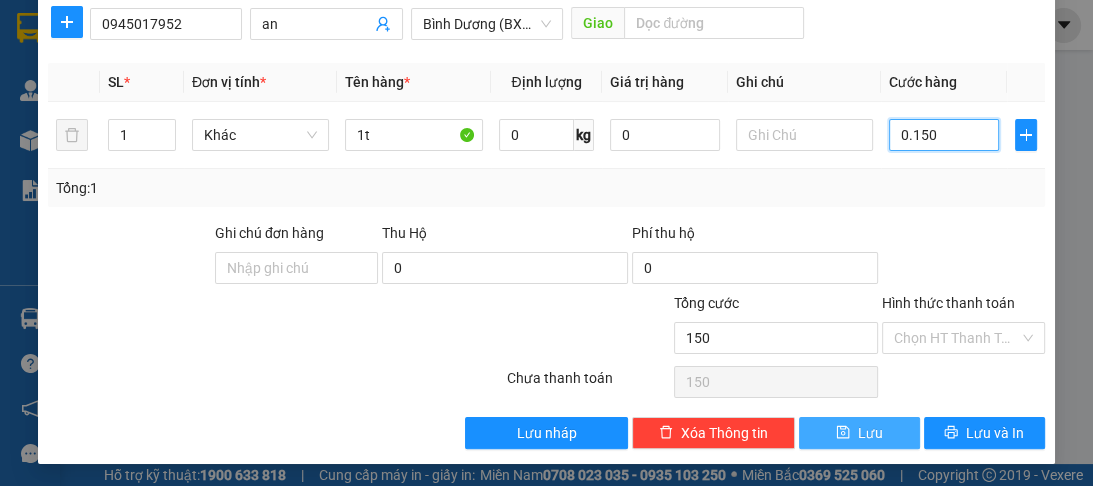 type on "0.150" 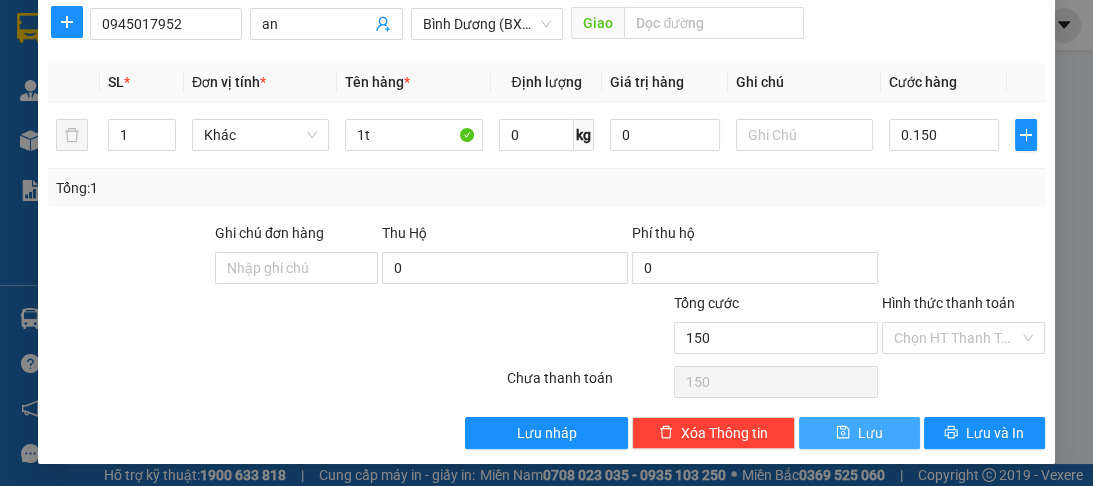type on "150.000" 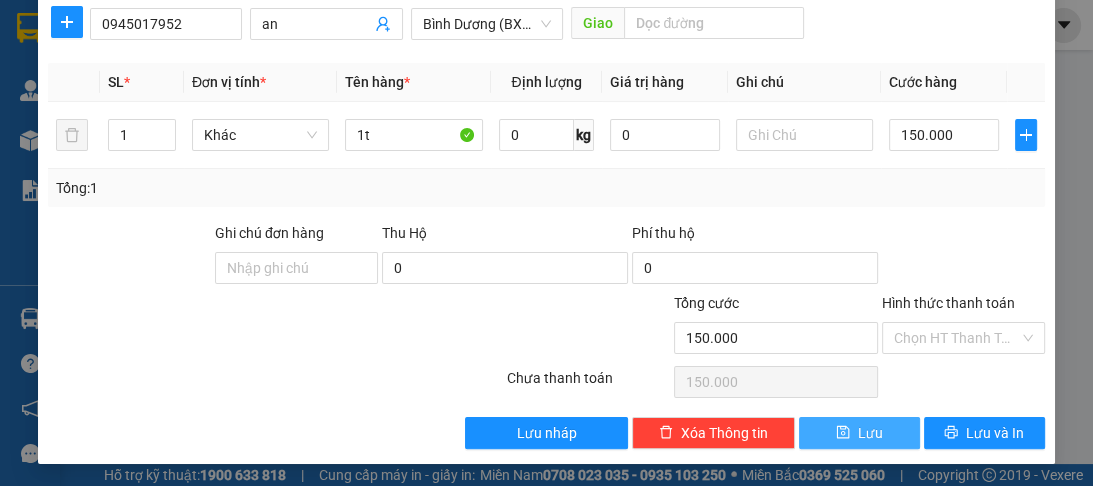 click on "Lưu" at bounding box center (859, 433) 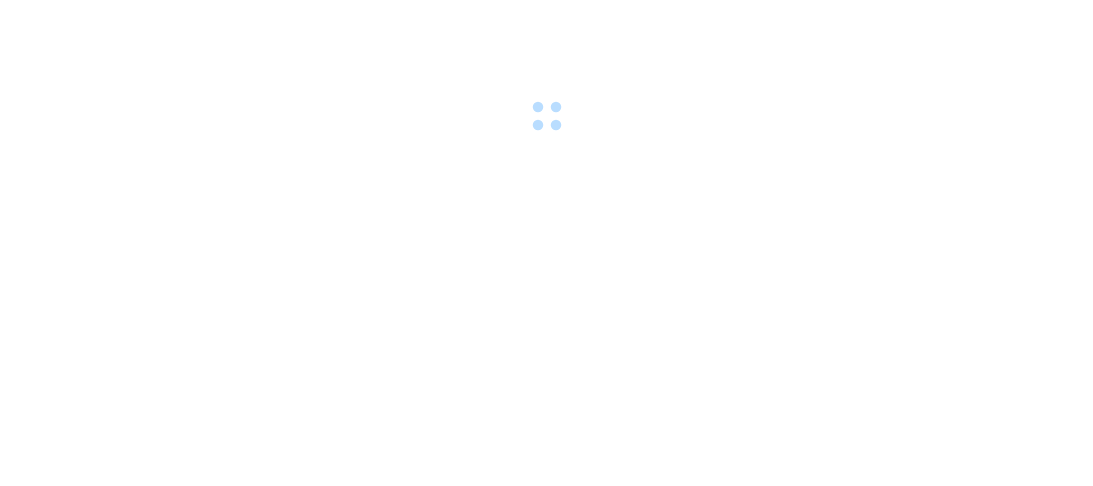 scroll, scrollTop: 0, scrollLeft: 0, axis: both 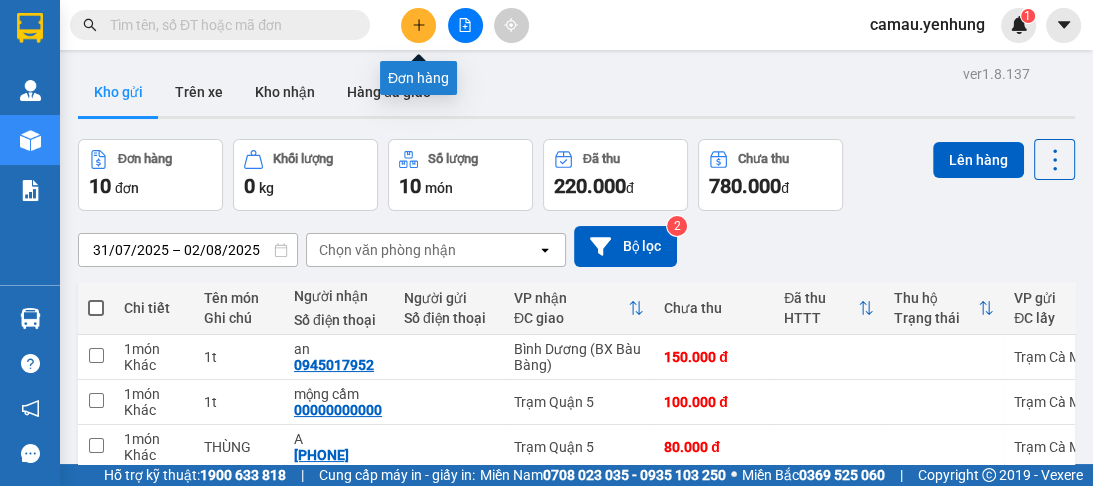 click at bounding box center (418, 25) 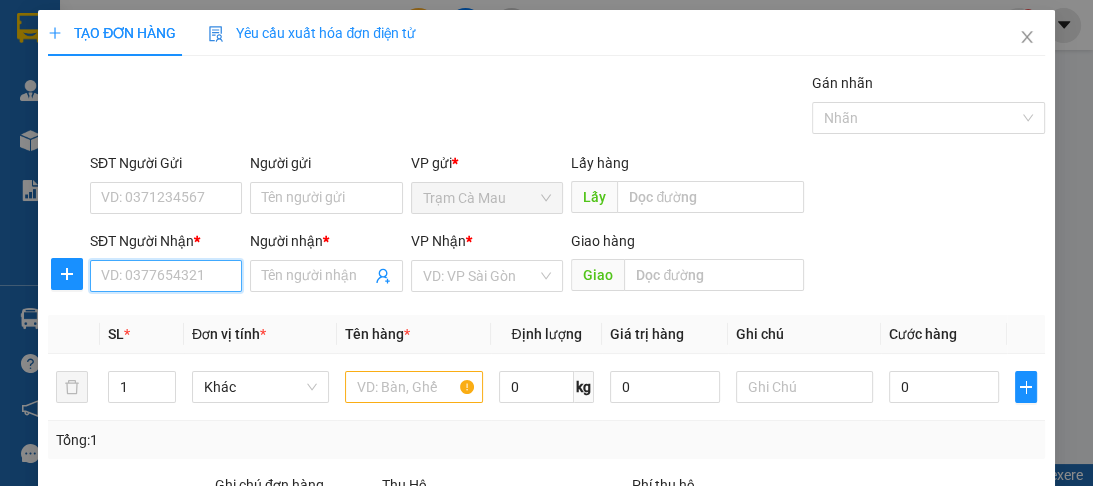 click on "SĐT Người Nhận  *" at bounding box center (166, 276) 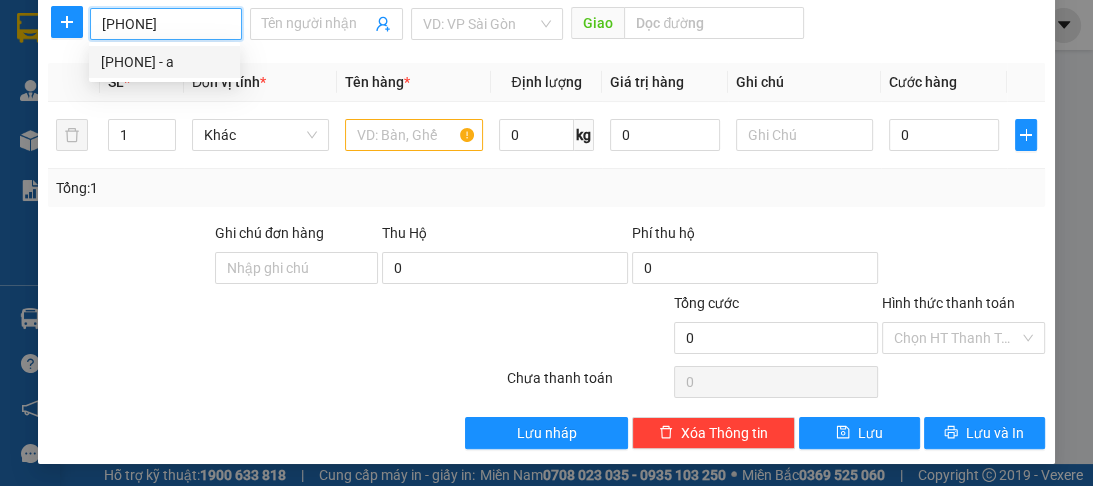 click on "[PHONE] - a" at bounding box center (164, 62) 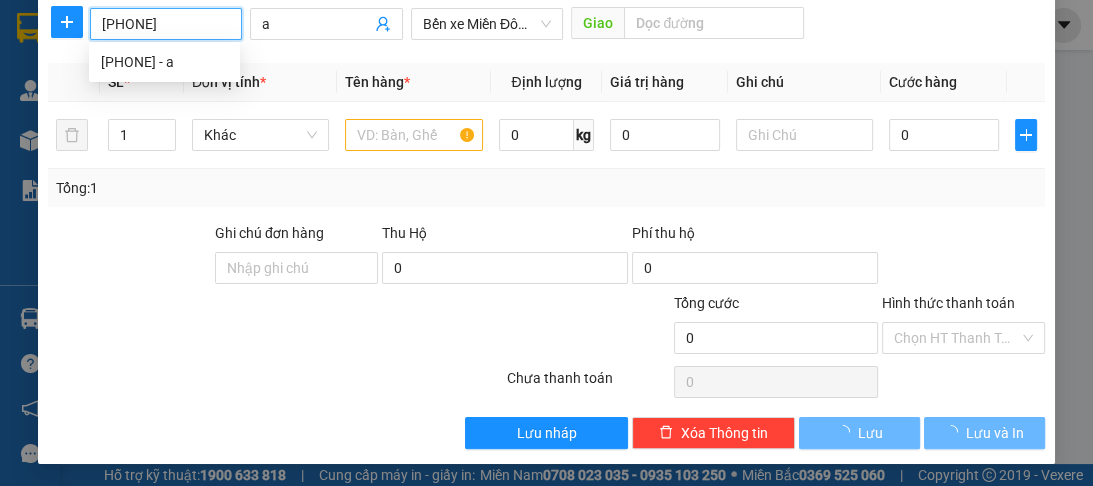 type on "50.000" 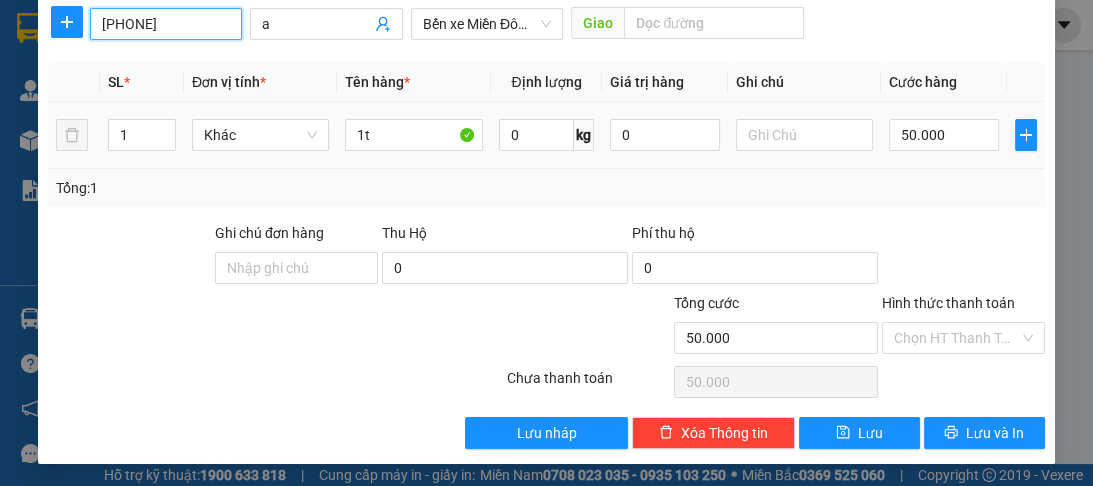 type on "[PHONE]" 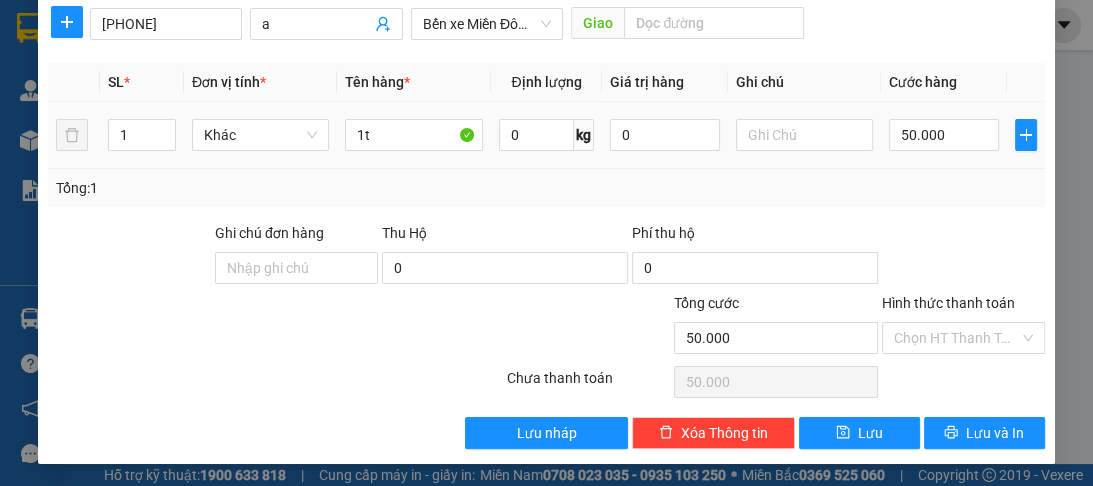 click on "50.000" at bounding box center (944, 135) 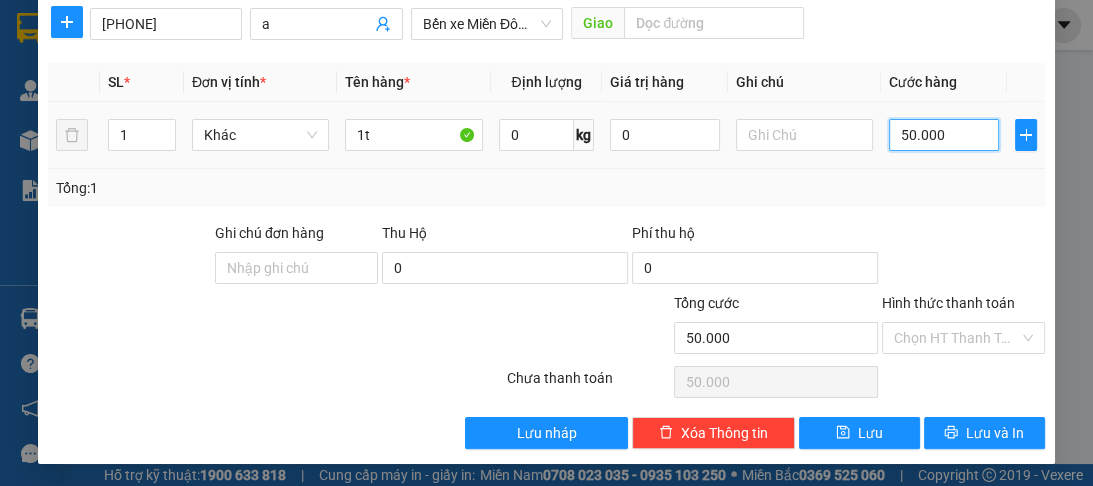 click on "50.000" at bounding box center (944, 135) 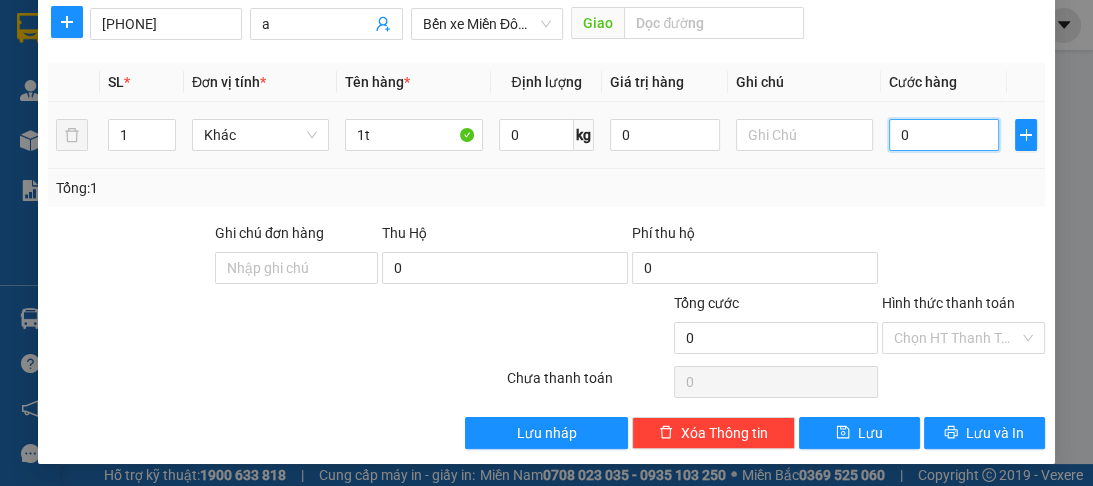 type on "6" 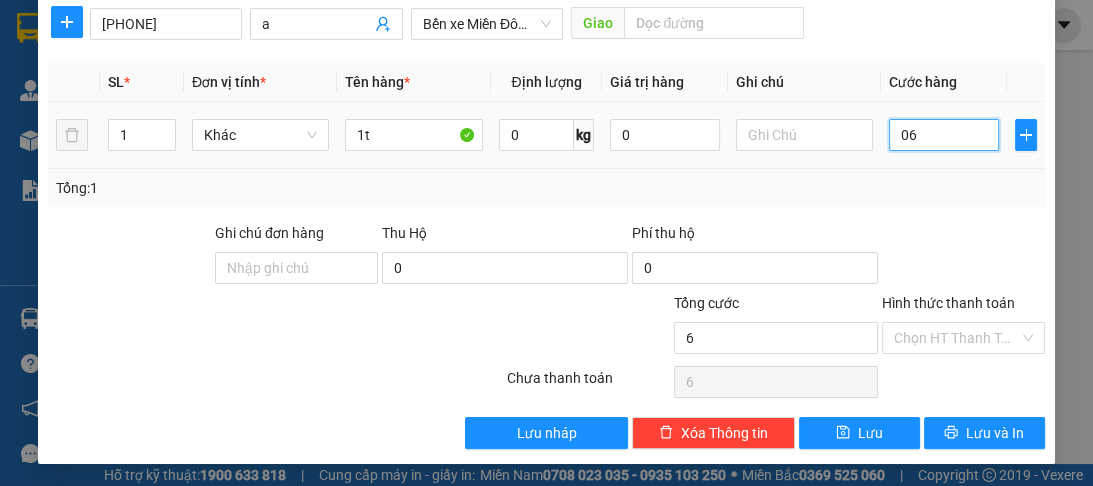 type on "60" 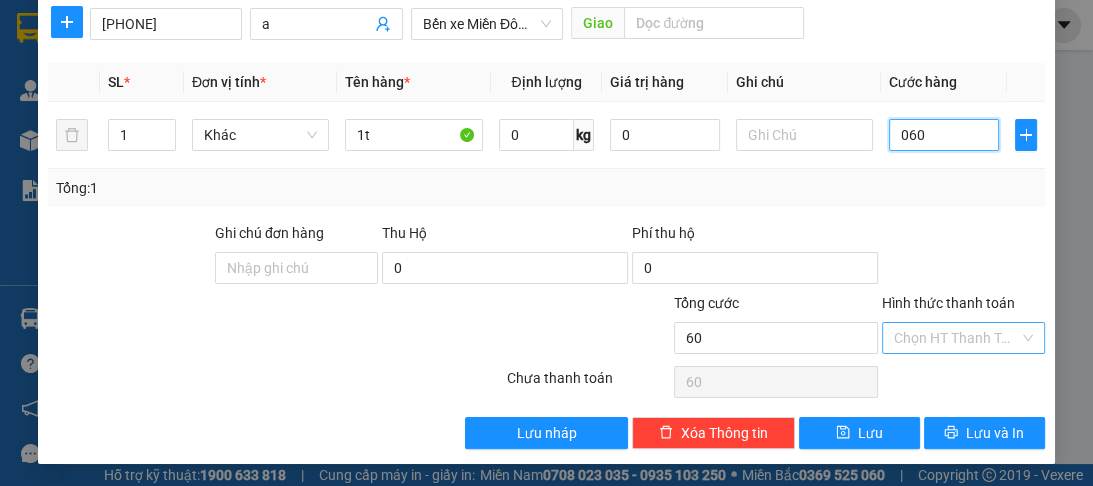 type on "060" 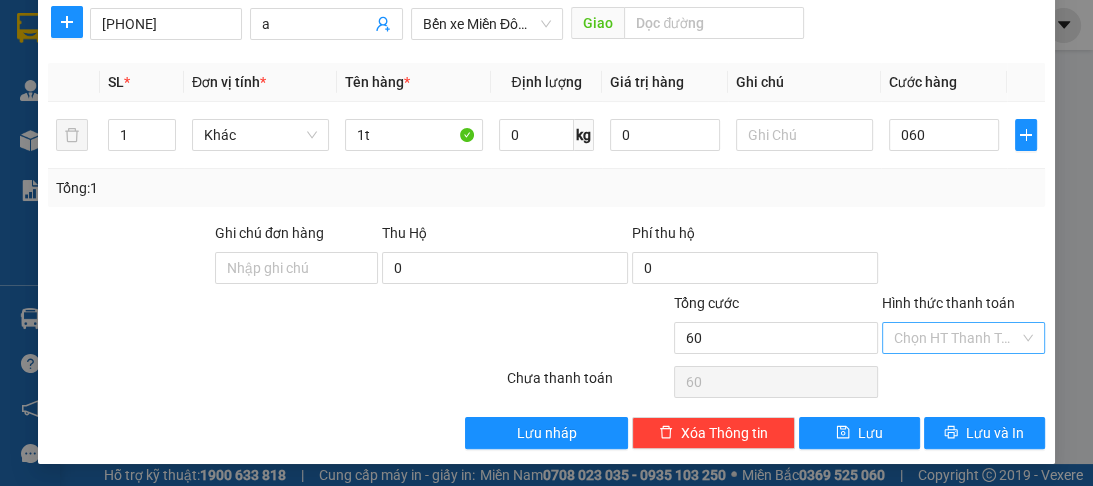 type on "60.000" 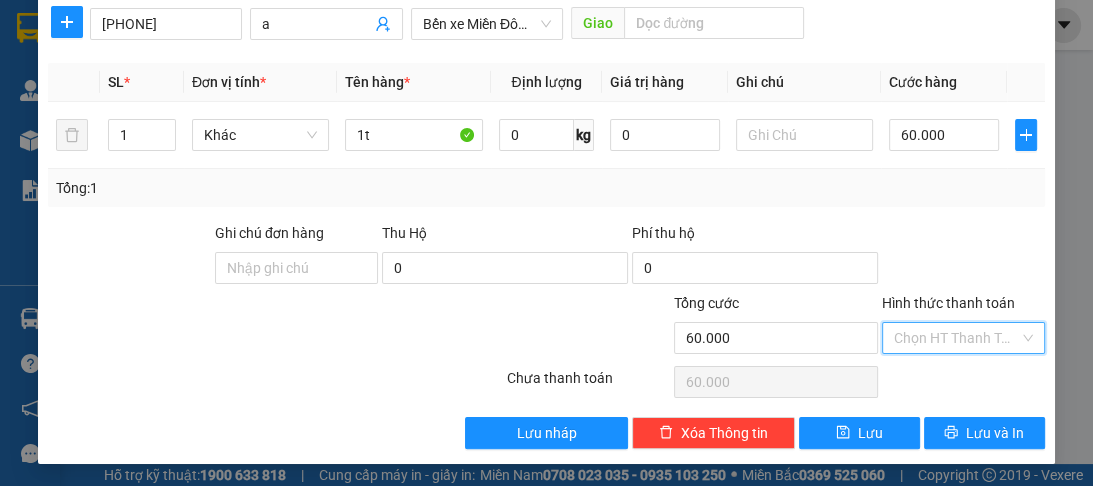 click on "Hình thức thanh toán" at bounding box center (956, 338) 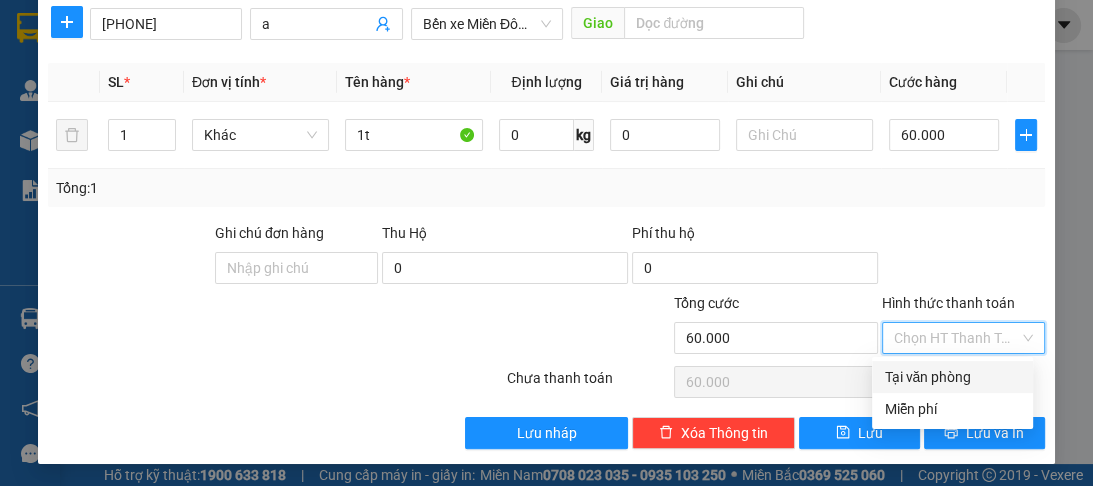 click on "Tại văn phòng" at bounding box center [952, 377] 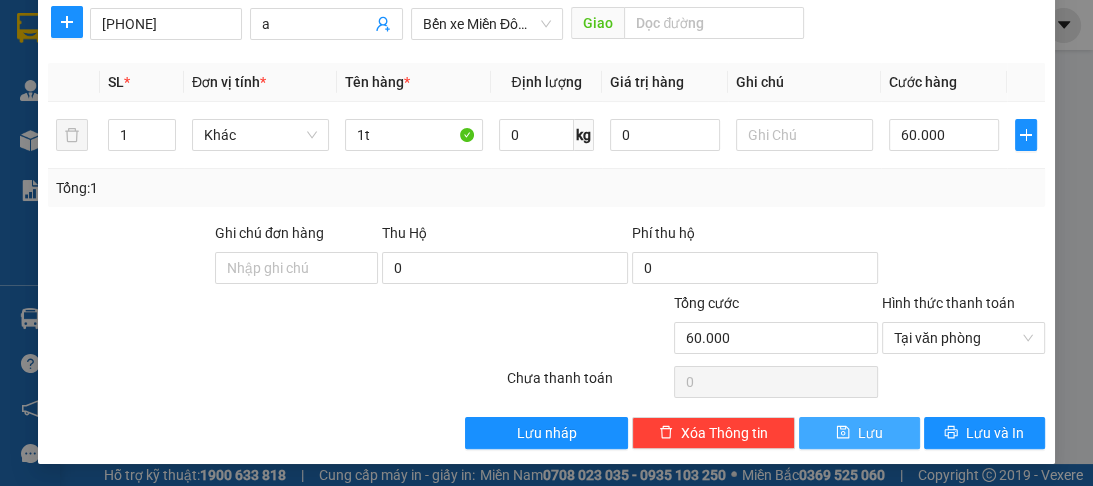 click on "Lưu" at bounding box center (859, 433) 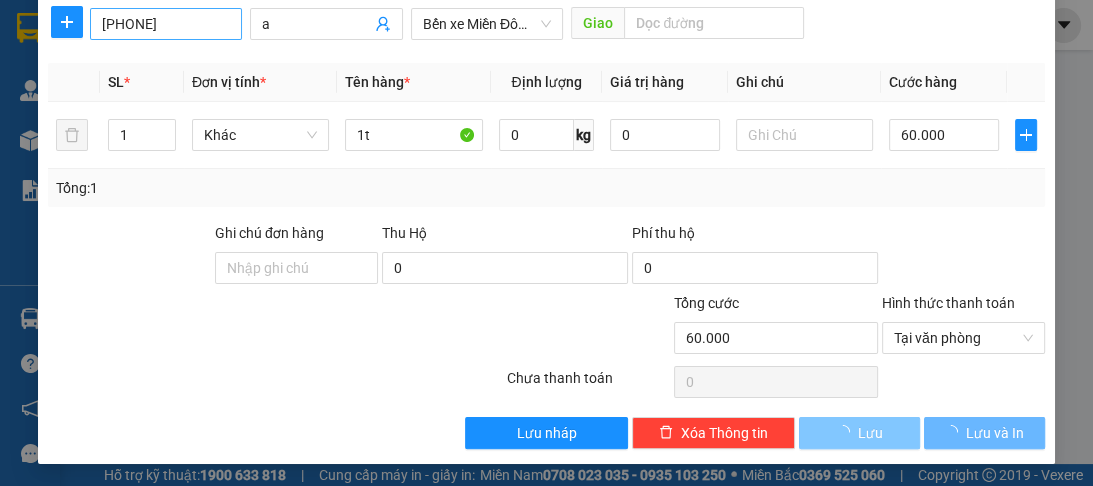 type 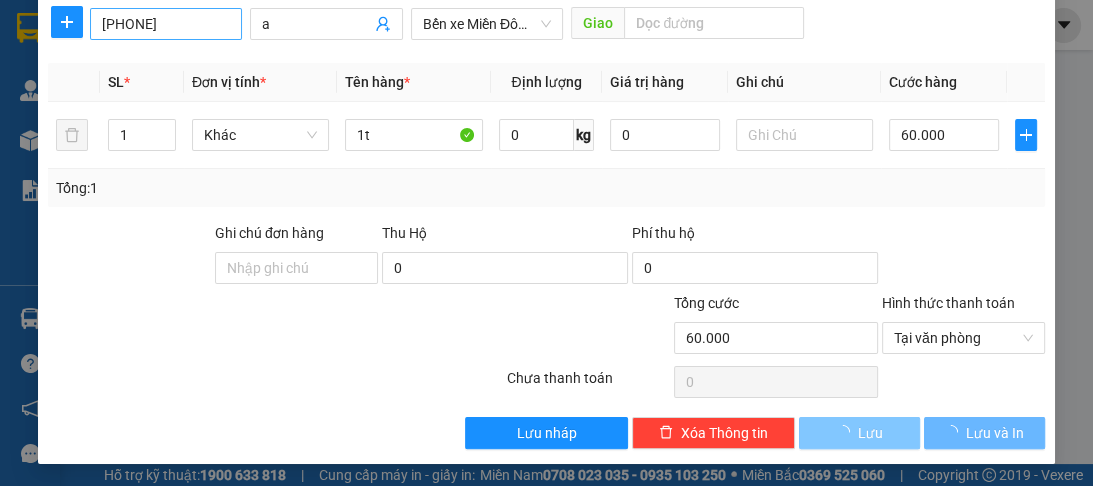 type on "0" 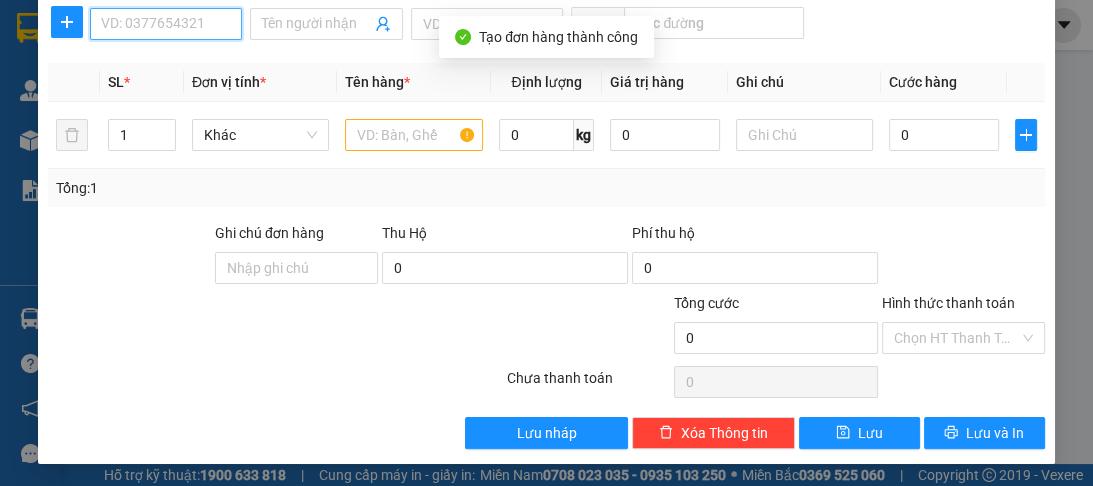 click on "SĐT Người Nhận  *" at bounding box center [166, 24] 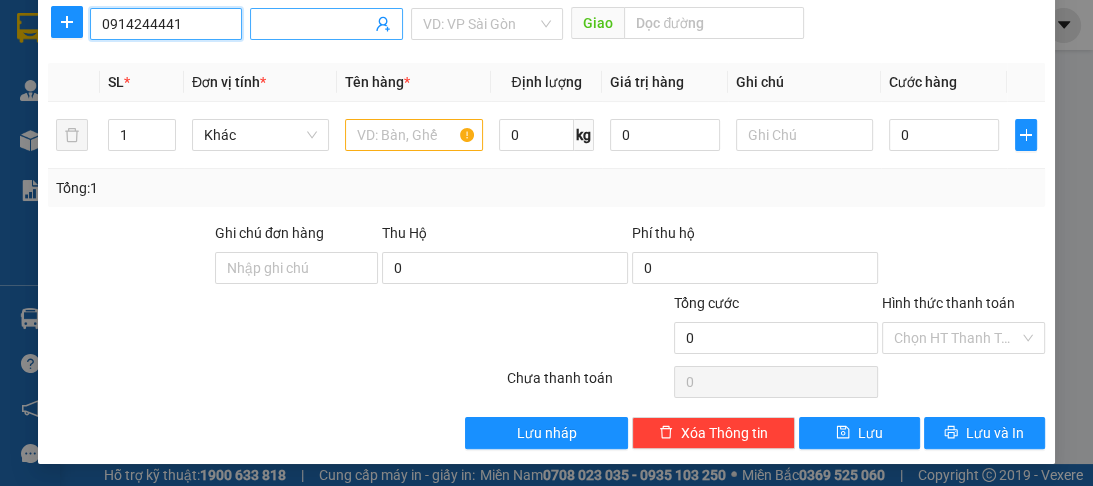 type on "0914244441" 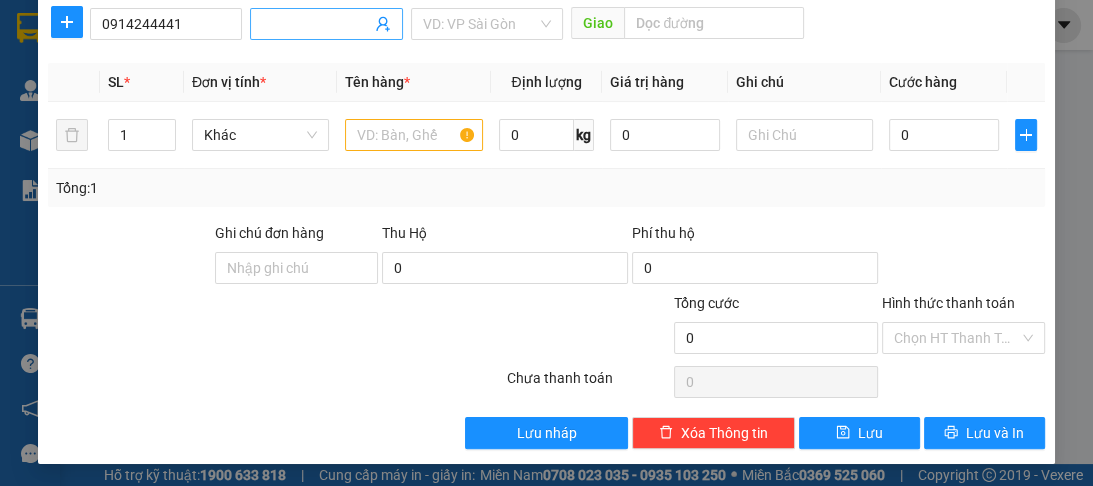 click at bounding box center [326, 24] 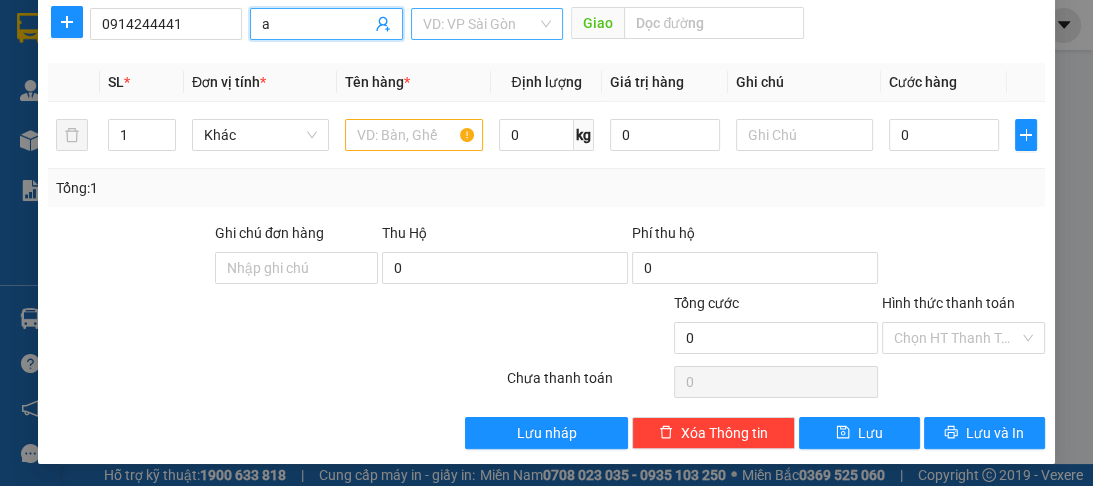 type on "a" 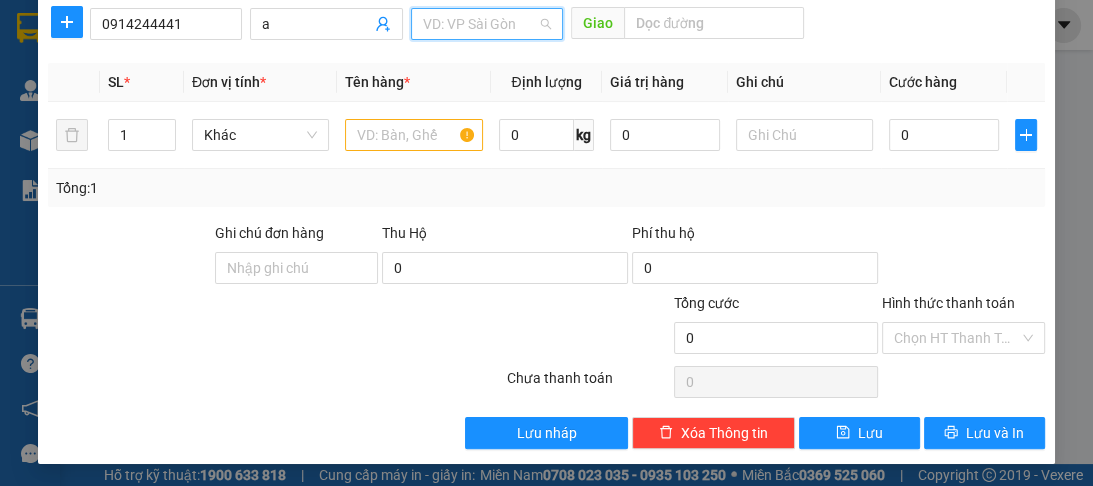click at bounding box center [480, 24] 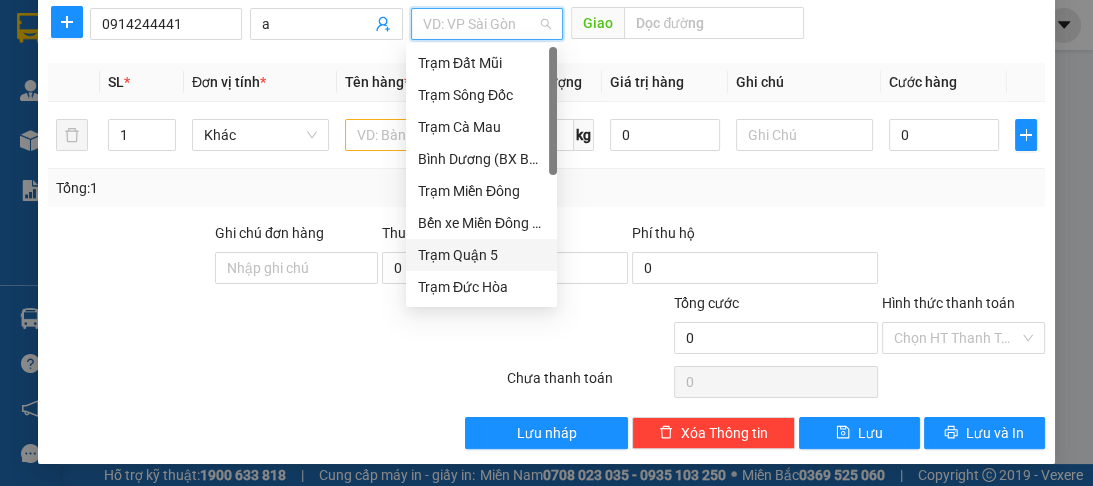 click on "Trạm Quận 5" at bounding box center (481, 255) 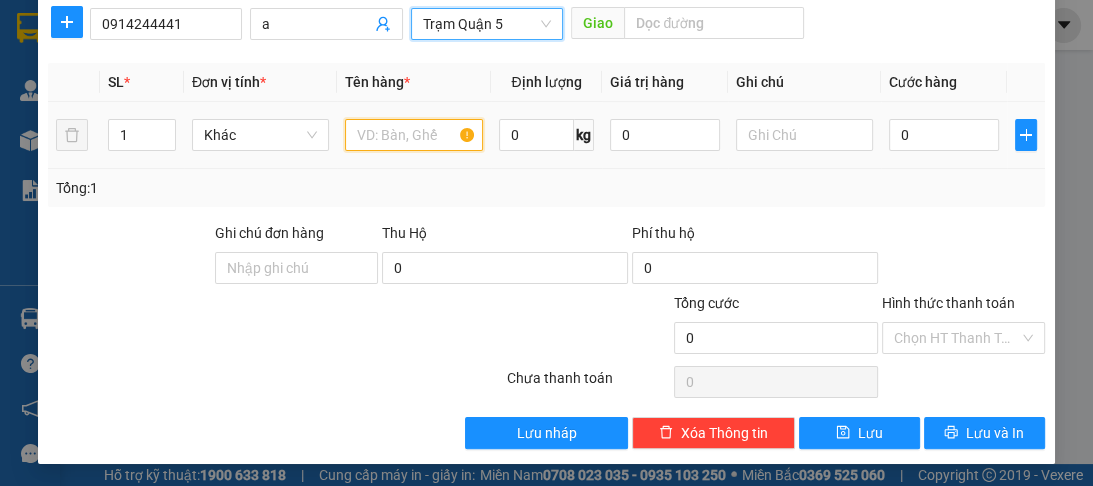 click at bounding box center (413, 135) 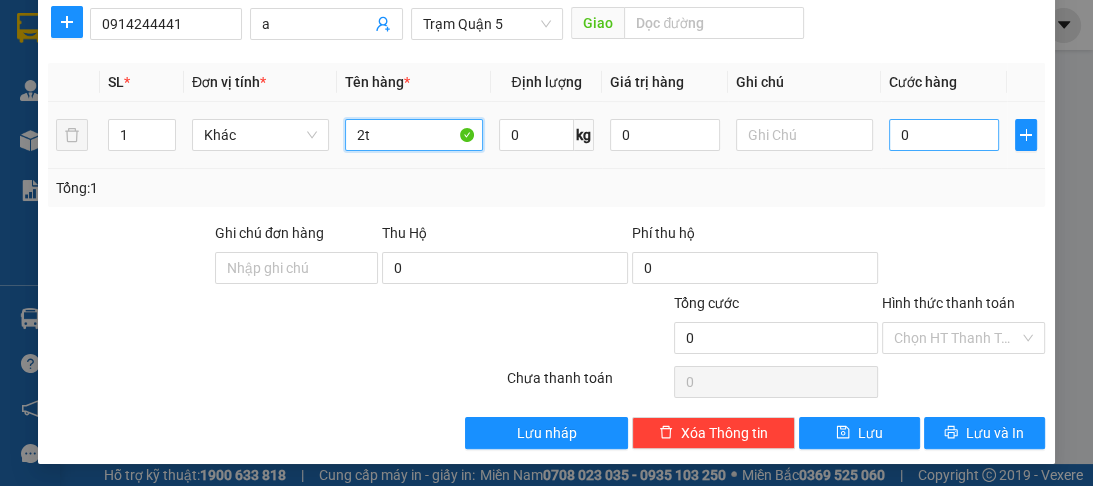 type on "2t" 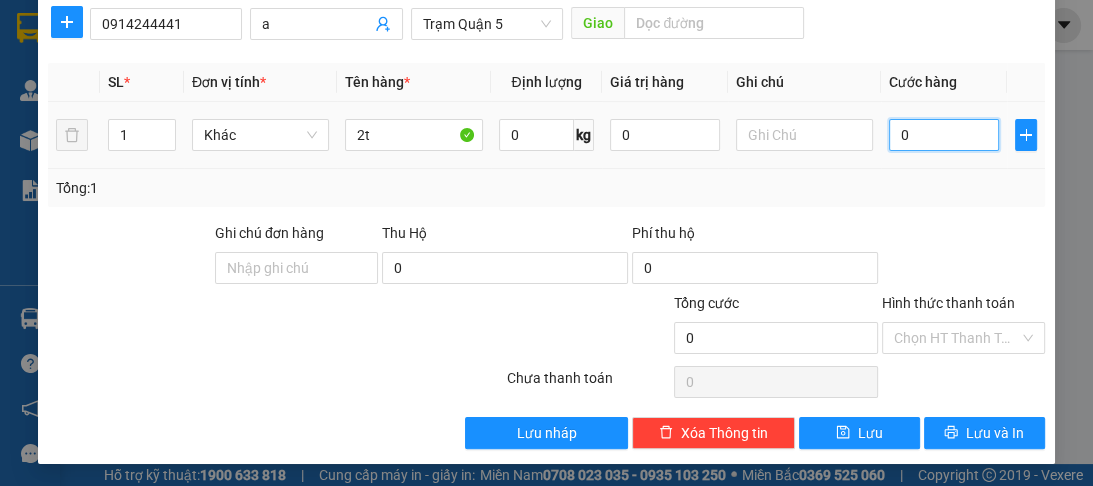 click on "0" at bounding box center [944, 135] 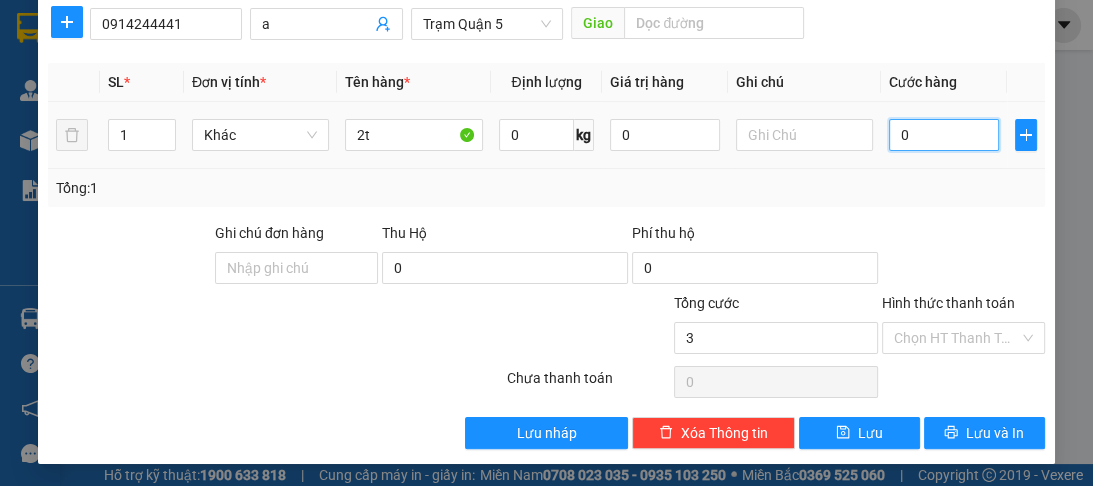 type on "3" 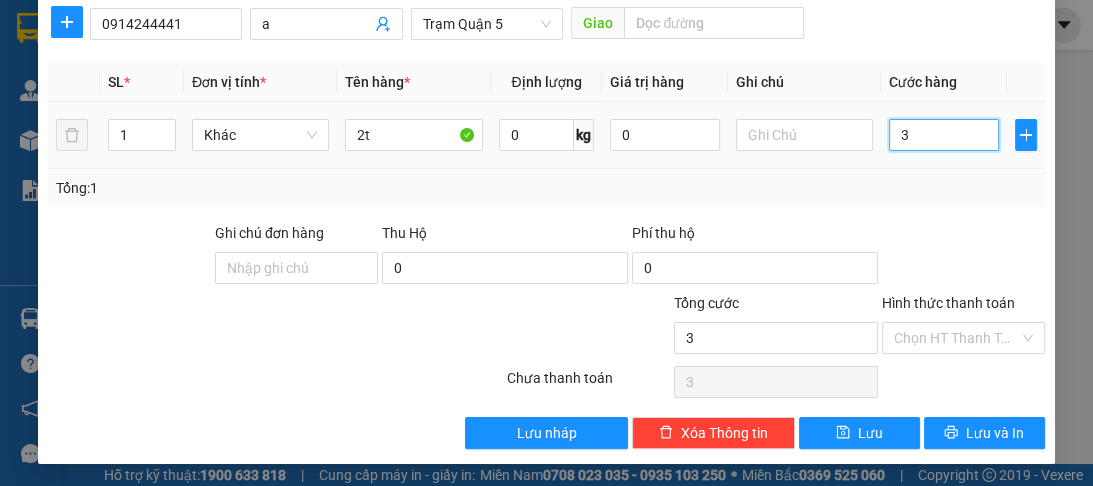 type on "34" 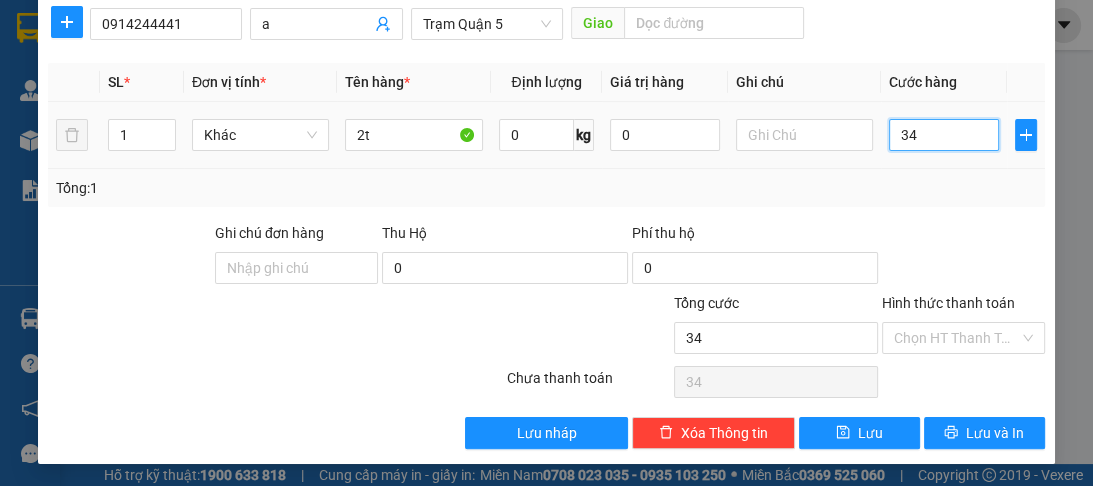 type on "340" 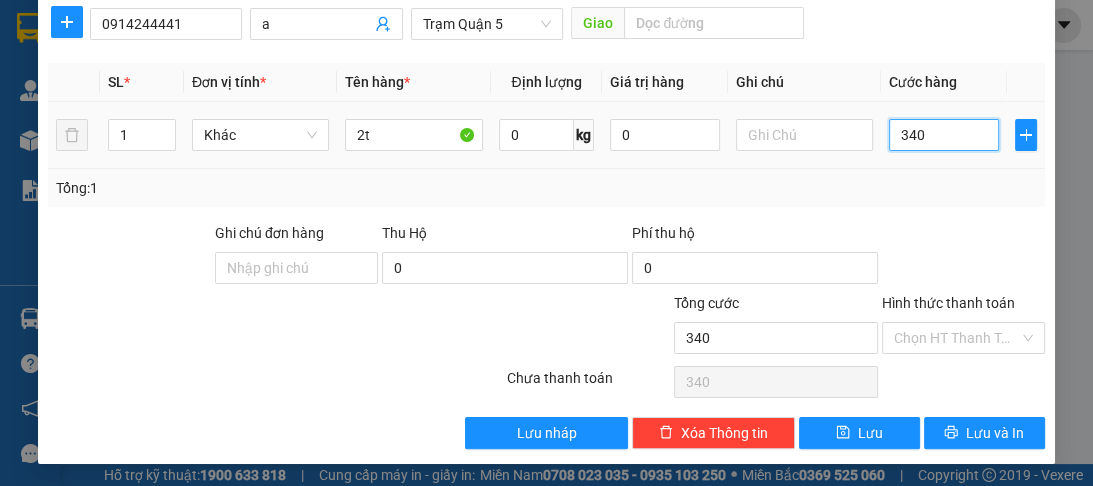 type on "34" 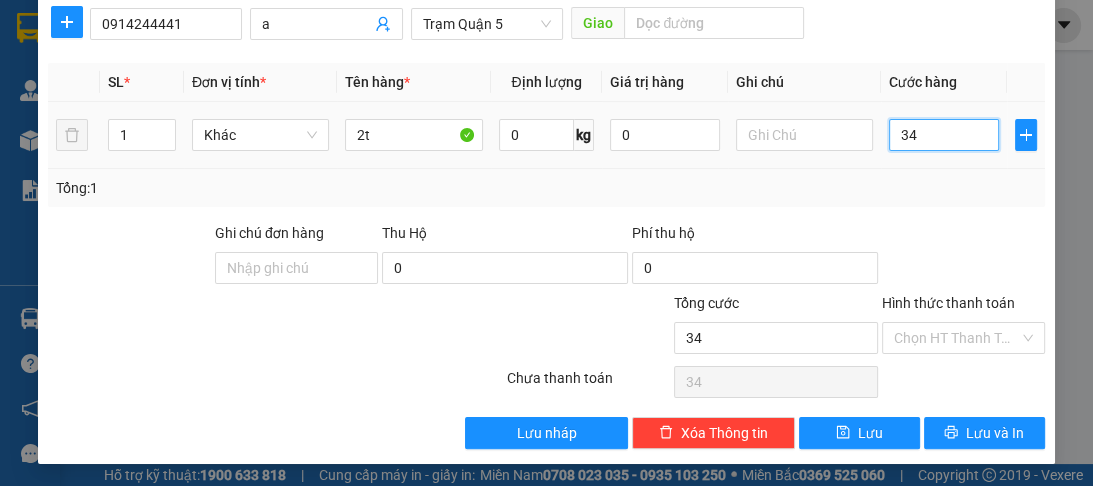 type on "3" 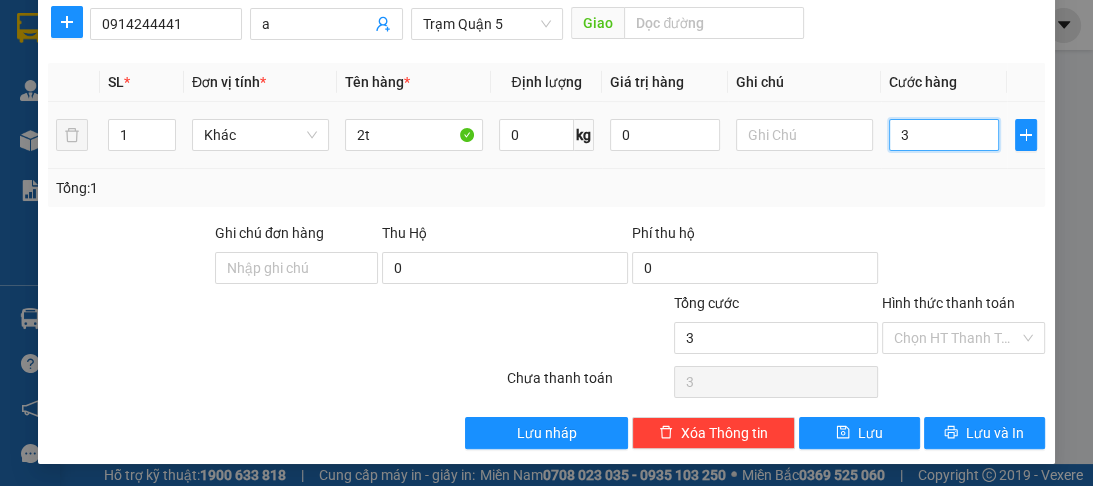 type on "0" 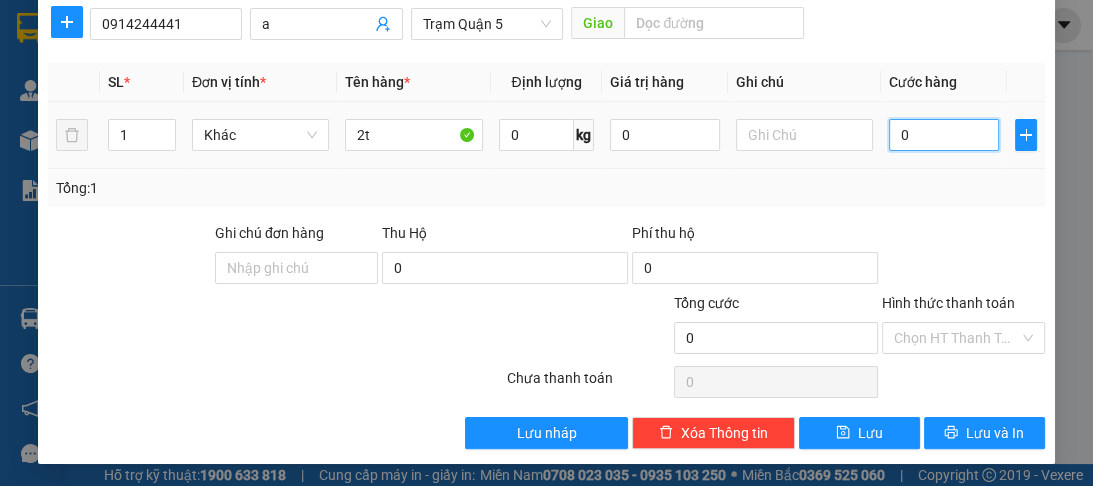 type on "0" 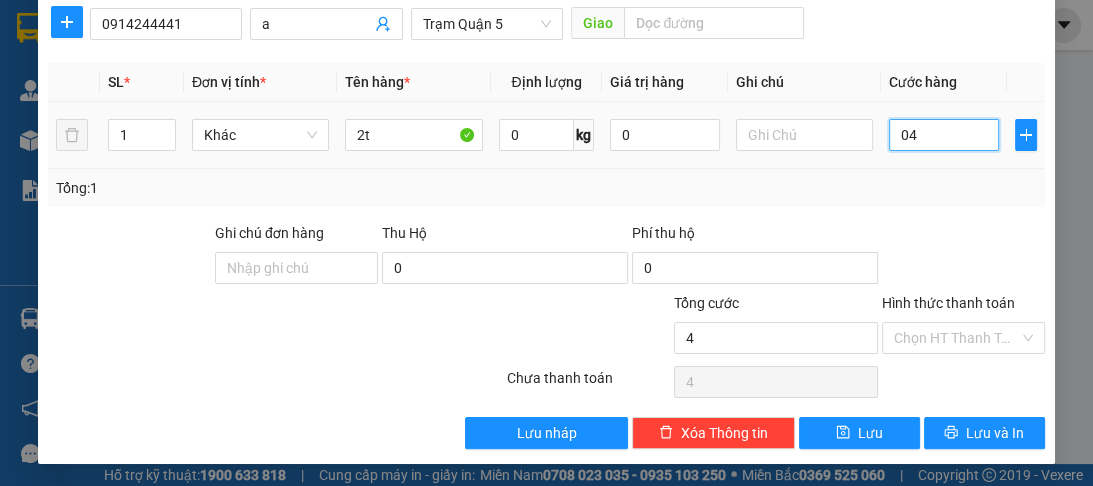 type on "045" 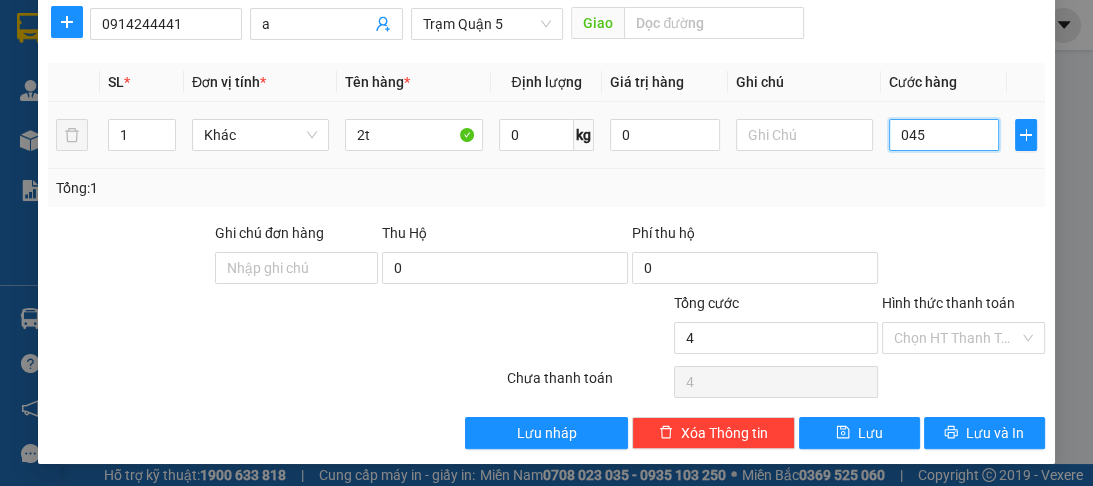 type on "45" 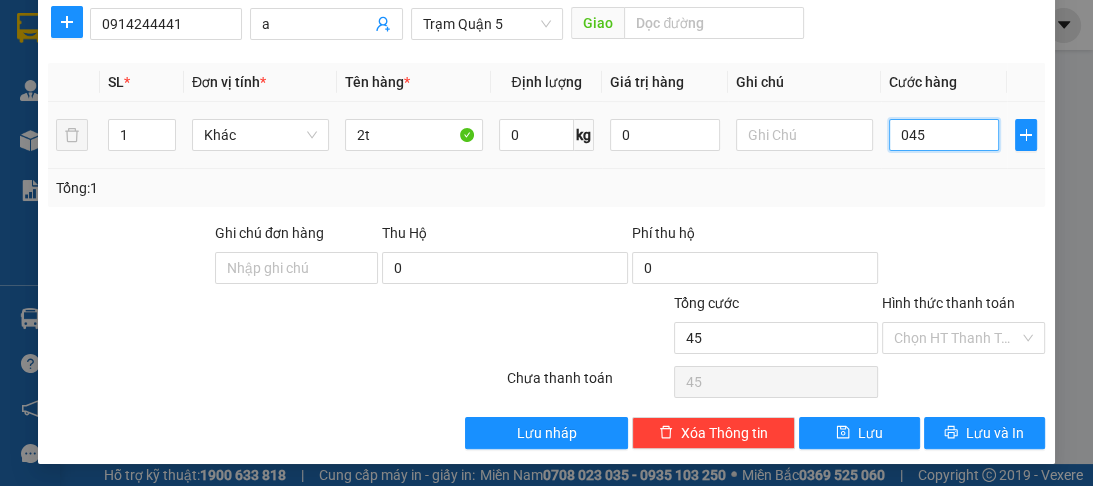 type on "450" 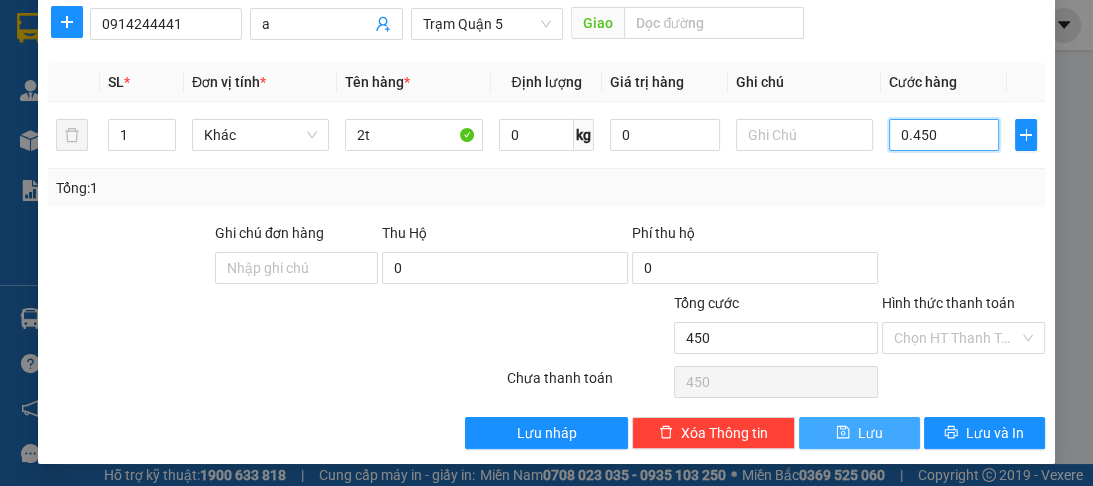 type on "0.450" 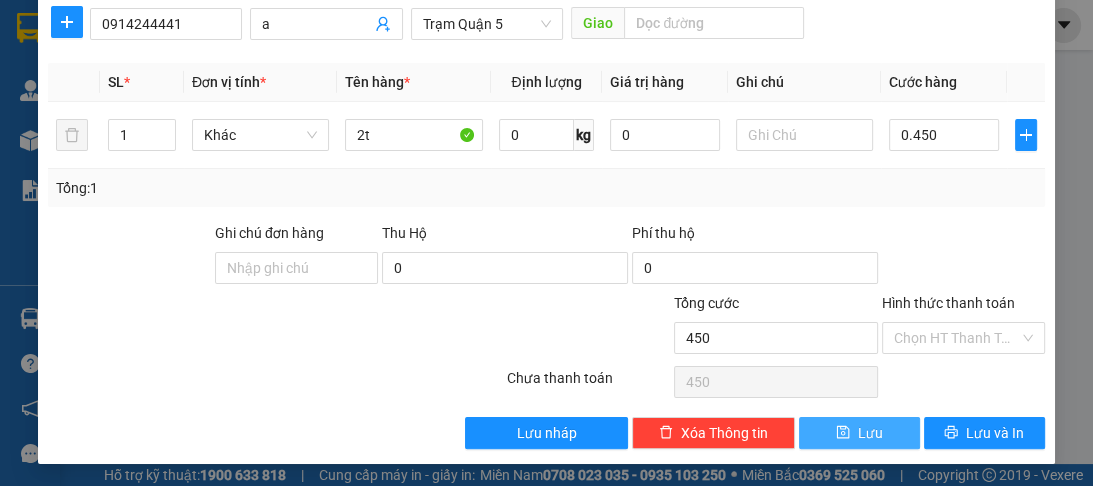 type on "450.000" 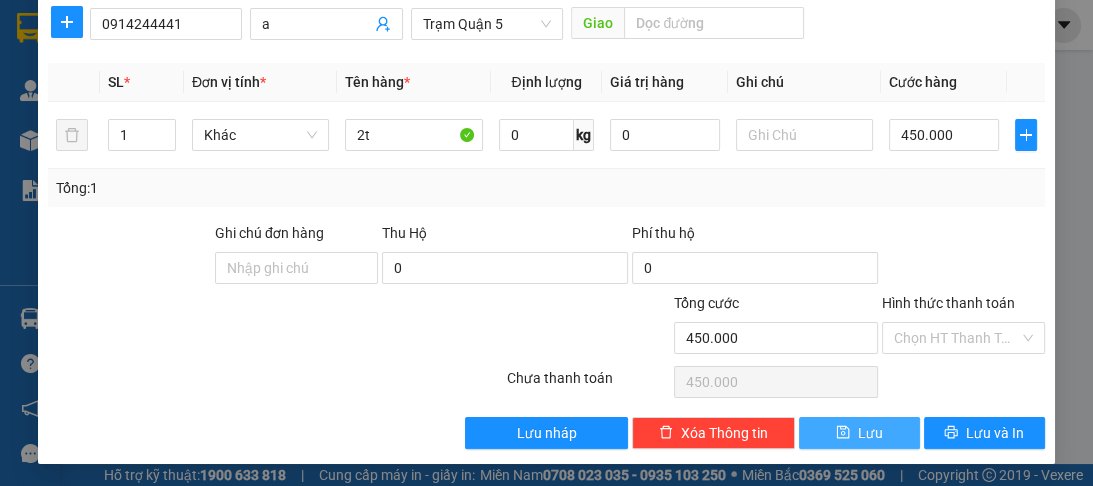 click on "Lưu" at bounding box center [859, 433] 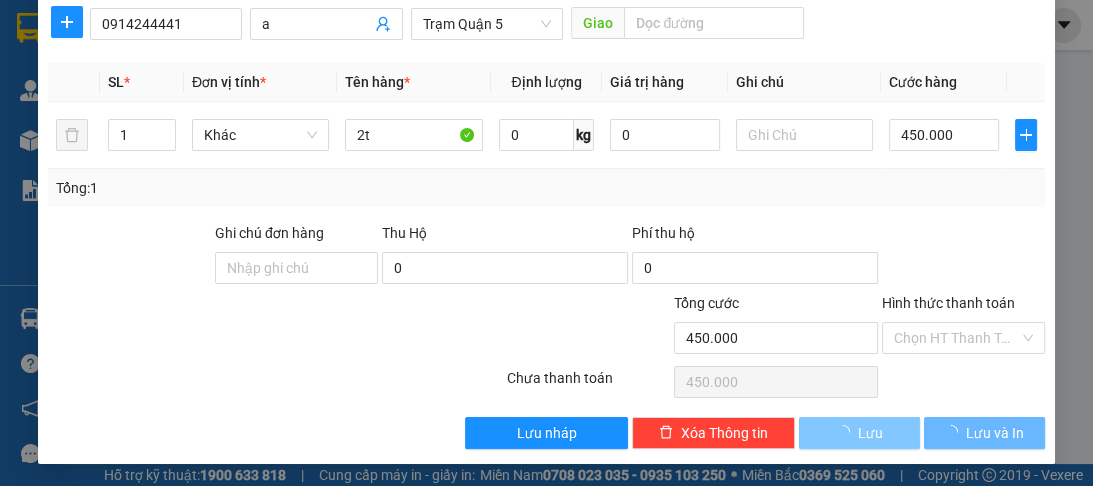 type 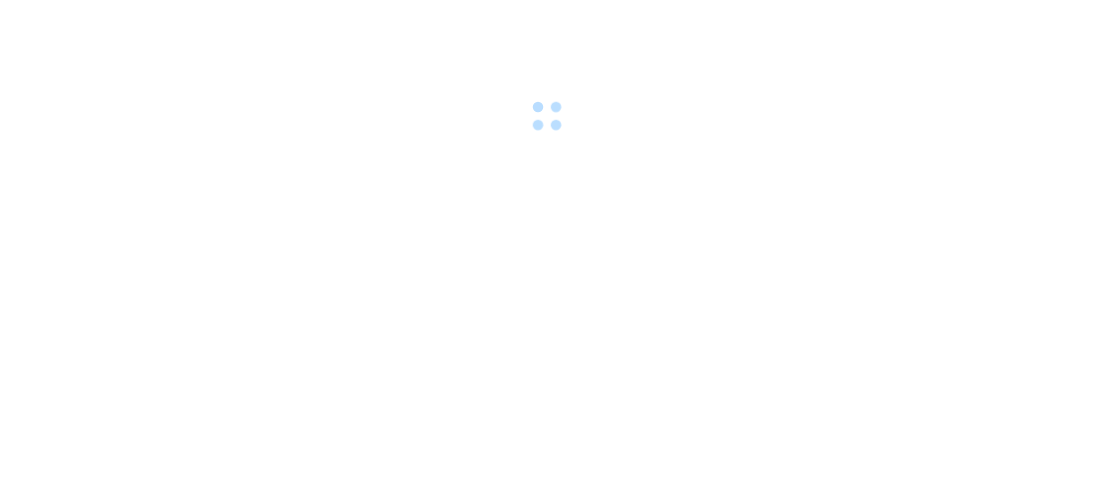 scroll, scrollTop: 0, scrollLeft: 0, axis: both 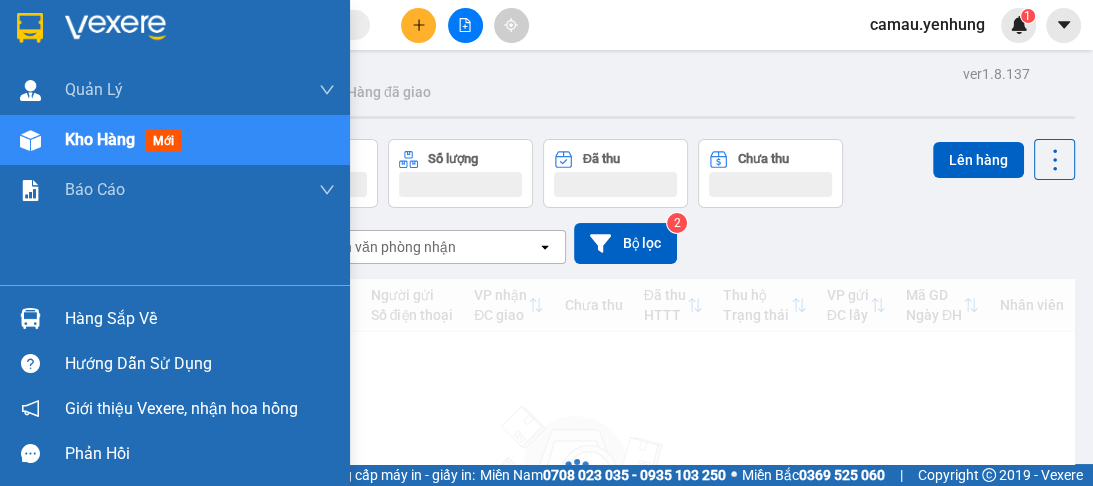 click at bounding box center (30, 318) 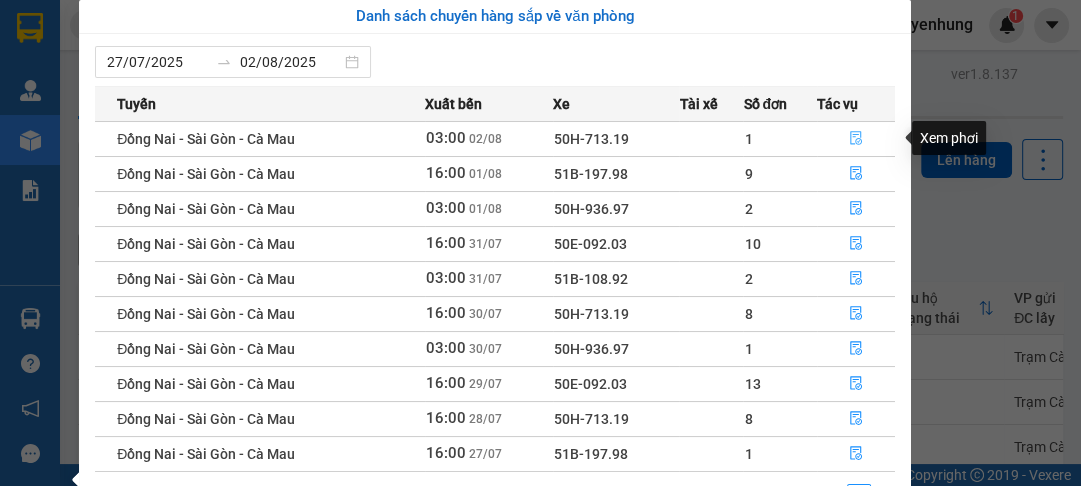 click at bounding box center [856, 139] 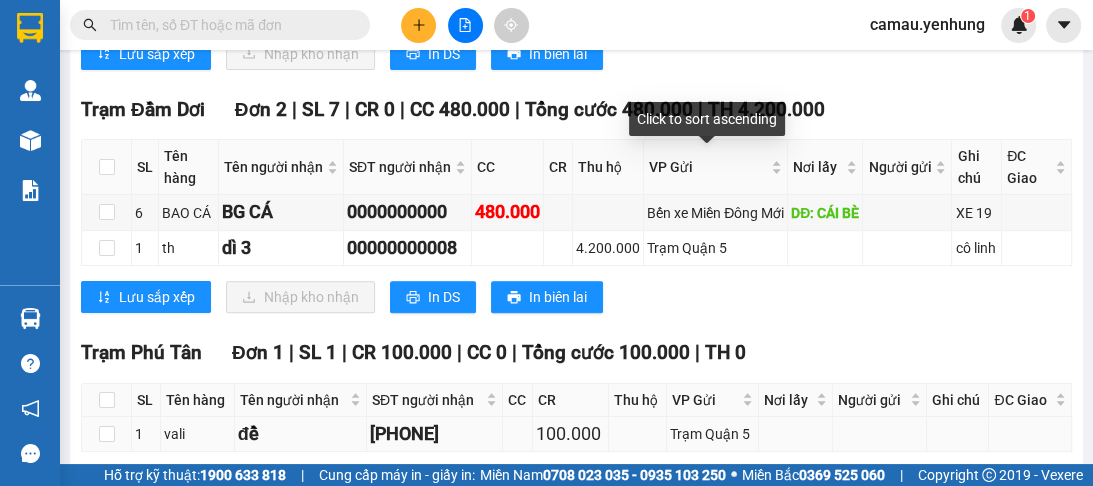 scroll, scrollTop: 720, scrollLeft: 0, axis: vertical 